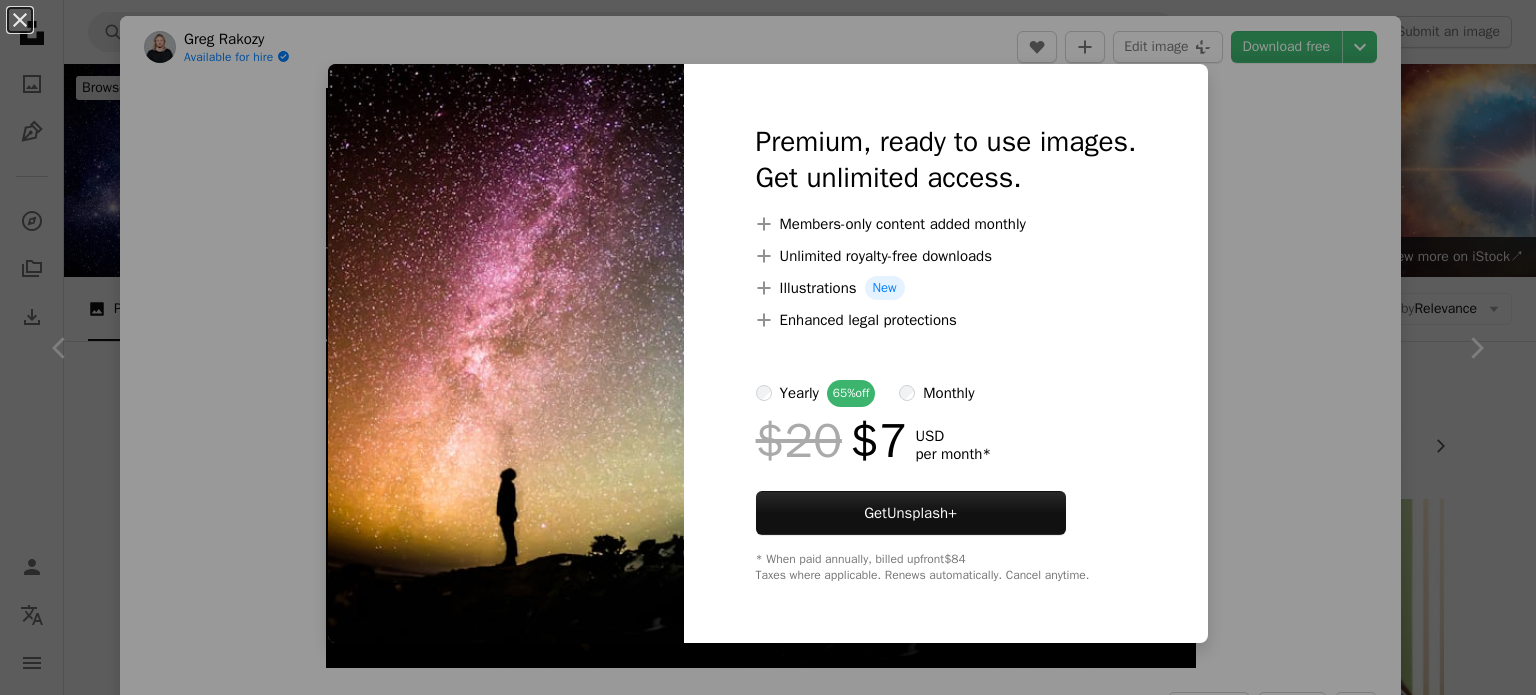 scroll, scrollTop: 189, scrollLeft: 0, axis: vertical 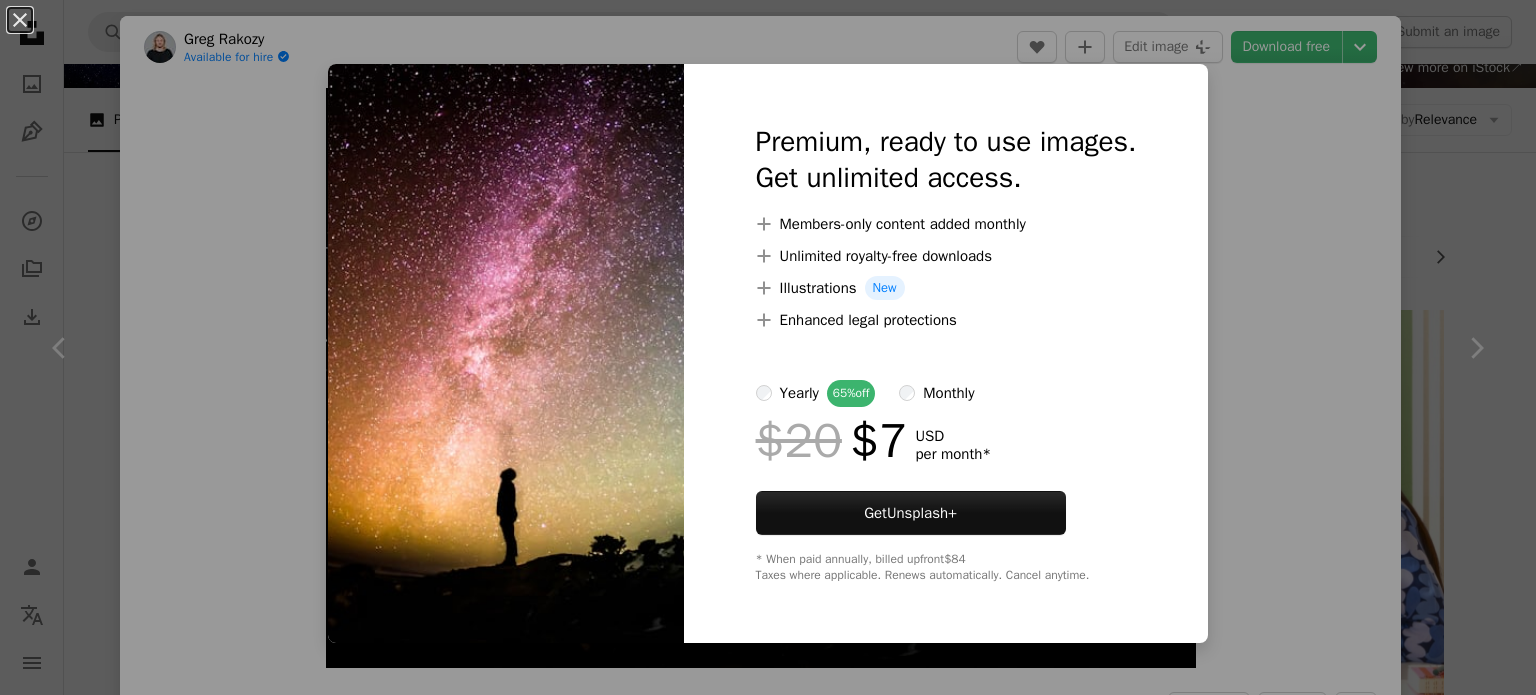 click on "An X shape Premium, ready to use images. Get unlimited access. A plus sign Members-only content added monthly A plus sign Unlimited royalty-free downloads A plus sign Illustrations  New A plus sign Enhanced legal protections yearly 65%  off monthly $20   $7 USD per month * Get  Unsplash+ * When paid annually, billed upfront  $84 Taxes where applicable. Renews automatically. Cancel anytime." at bounding box center [768, 347] 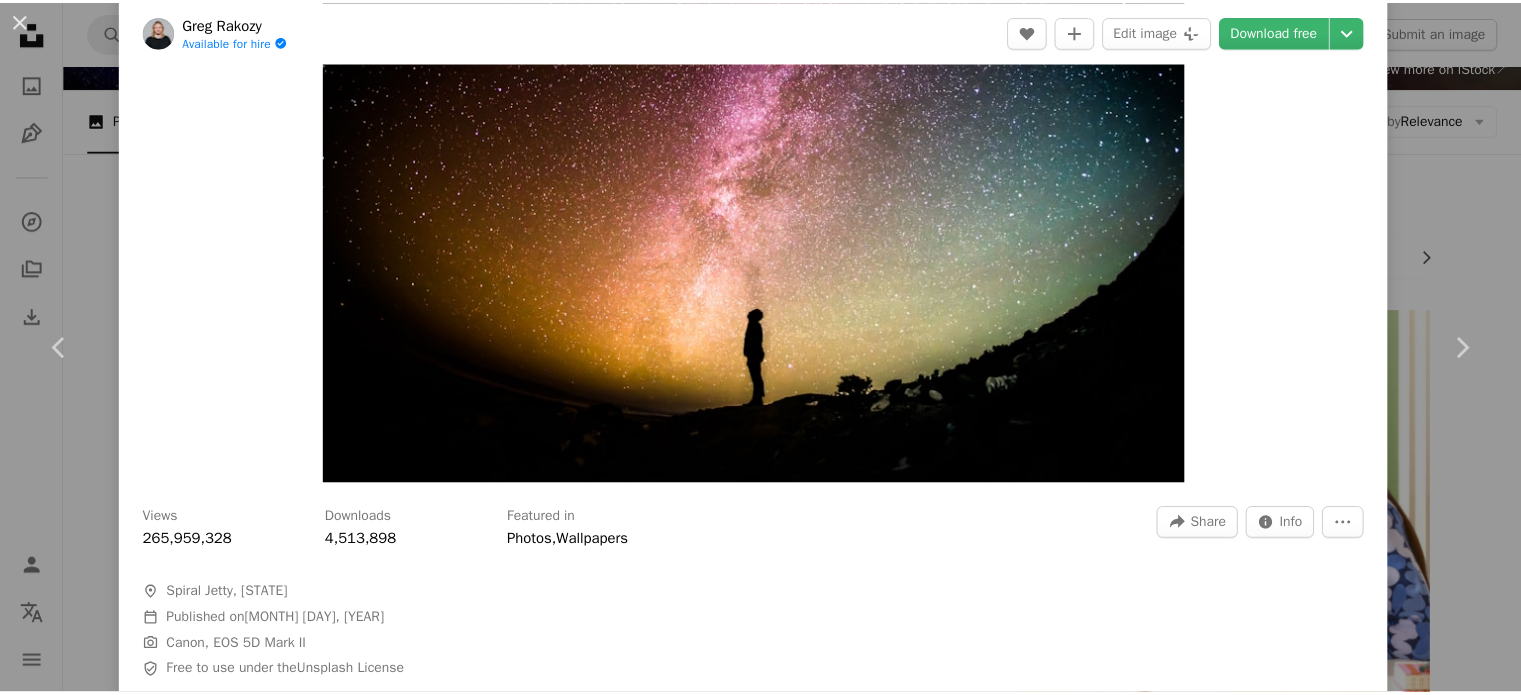 scroll, scrollTop: 0, scrollLeft: 0, axis: both 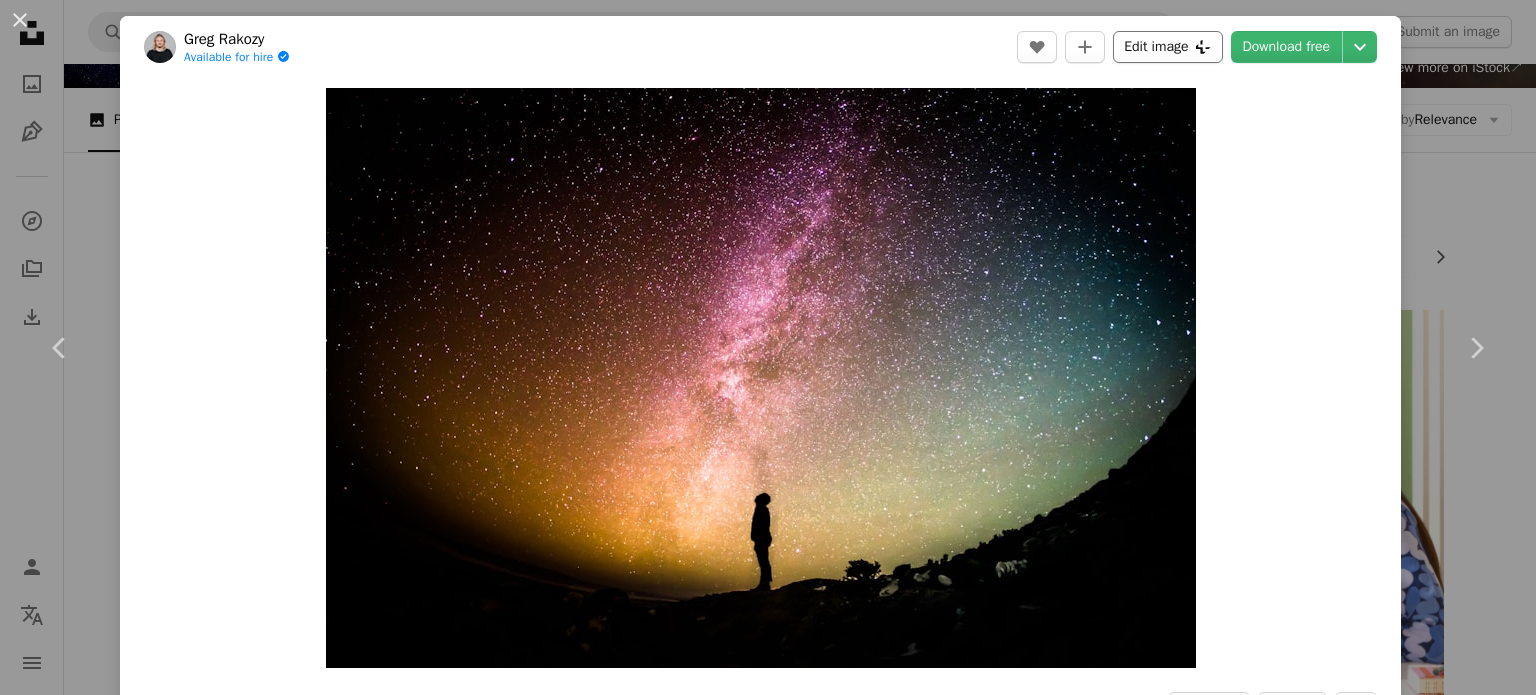 click on "Edit image   Plus sign for Unsplash+" at bounding box center (1167, 47) 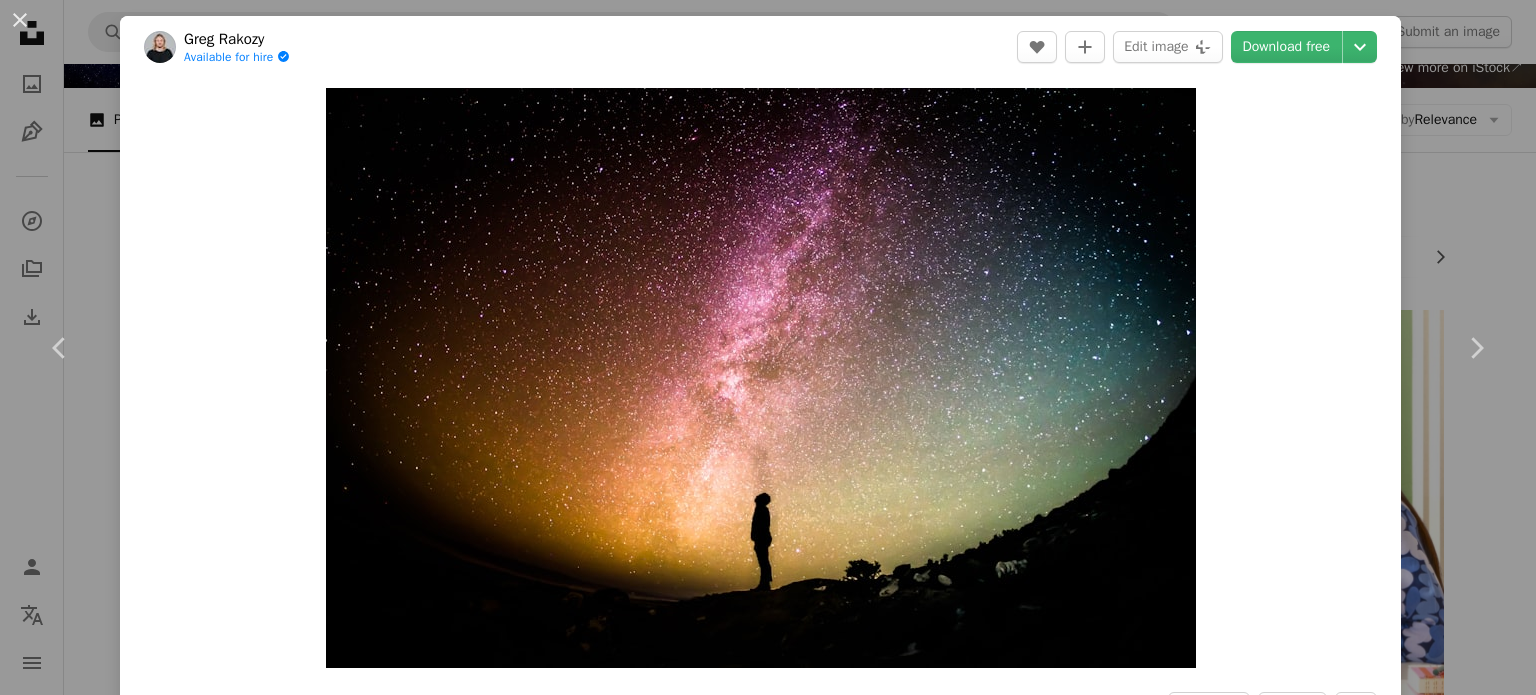 click on "An X shape Premium, ready to use images. Get unlimited access. A plus sign Members-only content added monthly A plus sign Unlimited royalty-free downloads A plus sign Illustrations  New A plus sign Enhanced legal protections yearly 65%  off monthly $20   $7 USD per month * Get  Unsplash+ * When paid annually, billed upfront  $84 Taxes where applicable. Renews automatically. Cancel anytime." at bounding box center [768, 4991] 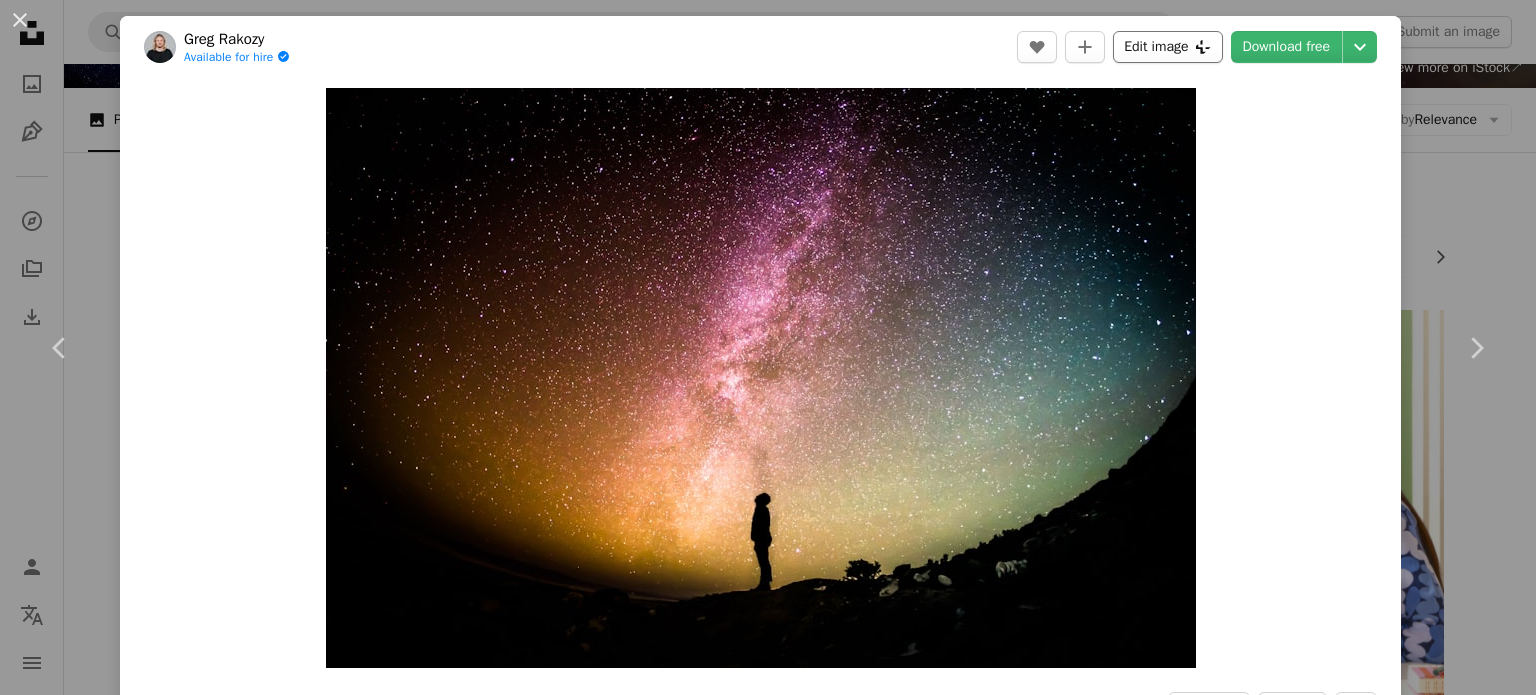 click on "Edit image   Plus sign for Unsplash+" at bounding box center (1167, 47) 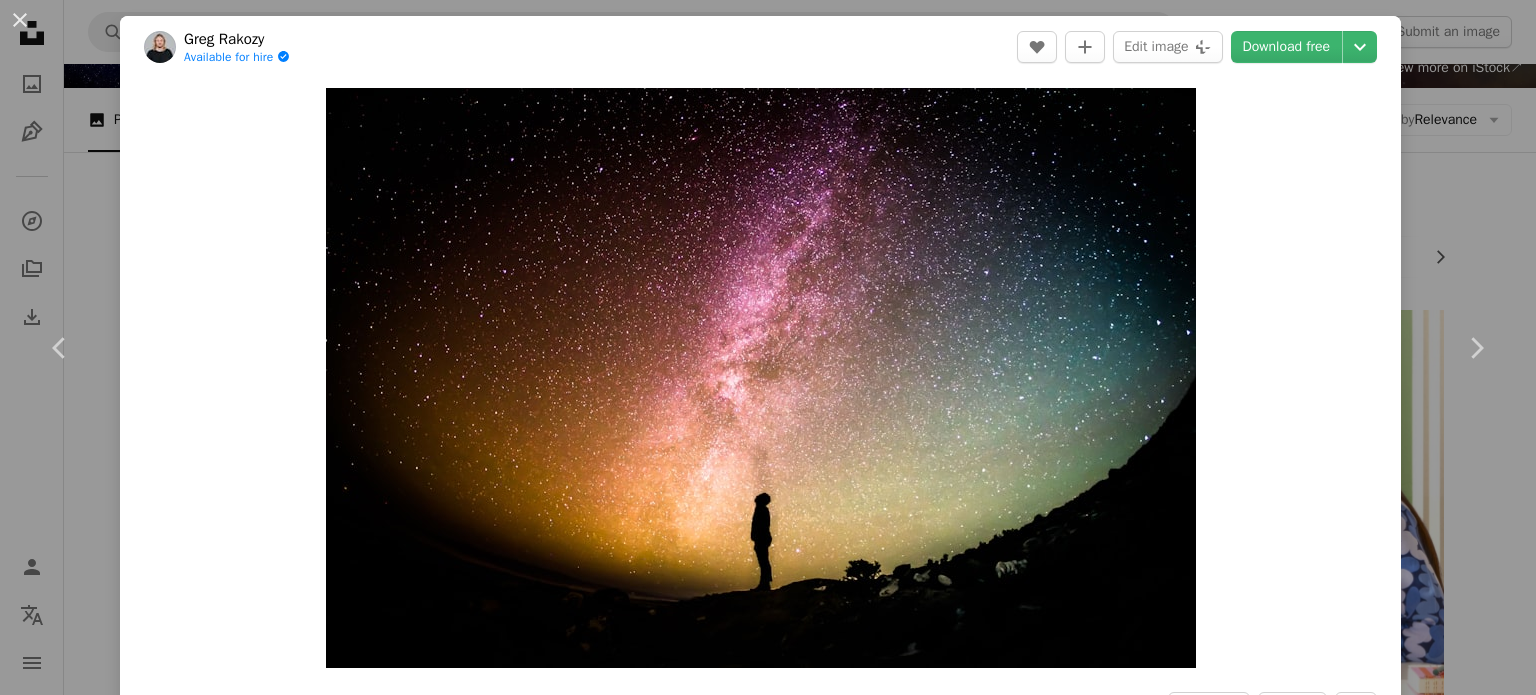 click on "An X shape Premium, ready to use images. Get unlimited access. A plus sign Members-only content added monthly A plus sign Unlimited royalty-free downloads A plus sign Illustrations  New A plus sign Enhanced legal protections yearly 65%  off monthly $20   $7 USD per month * Get  Unsplash+ * When paid annually, billed upfront  $84 Taxes where applicable. Renews automatically. Cancel anytime." at bounding box center (768, 4991) 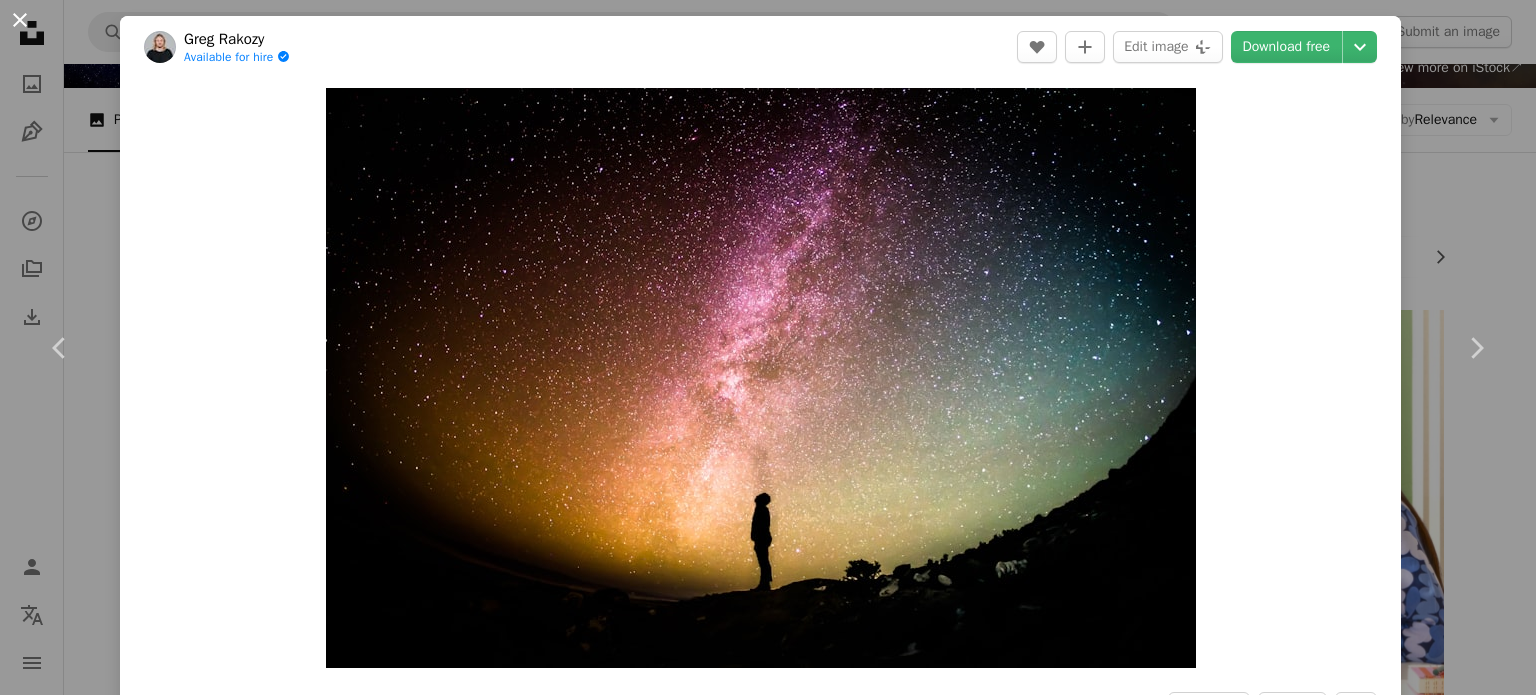 click on "An X shape" at bounding box center [20, 20] 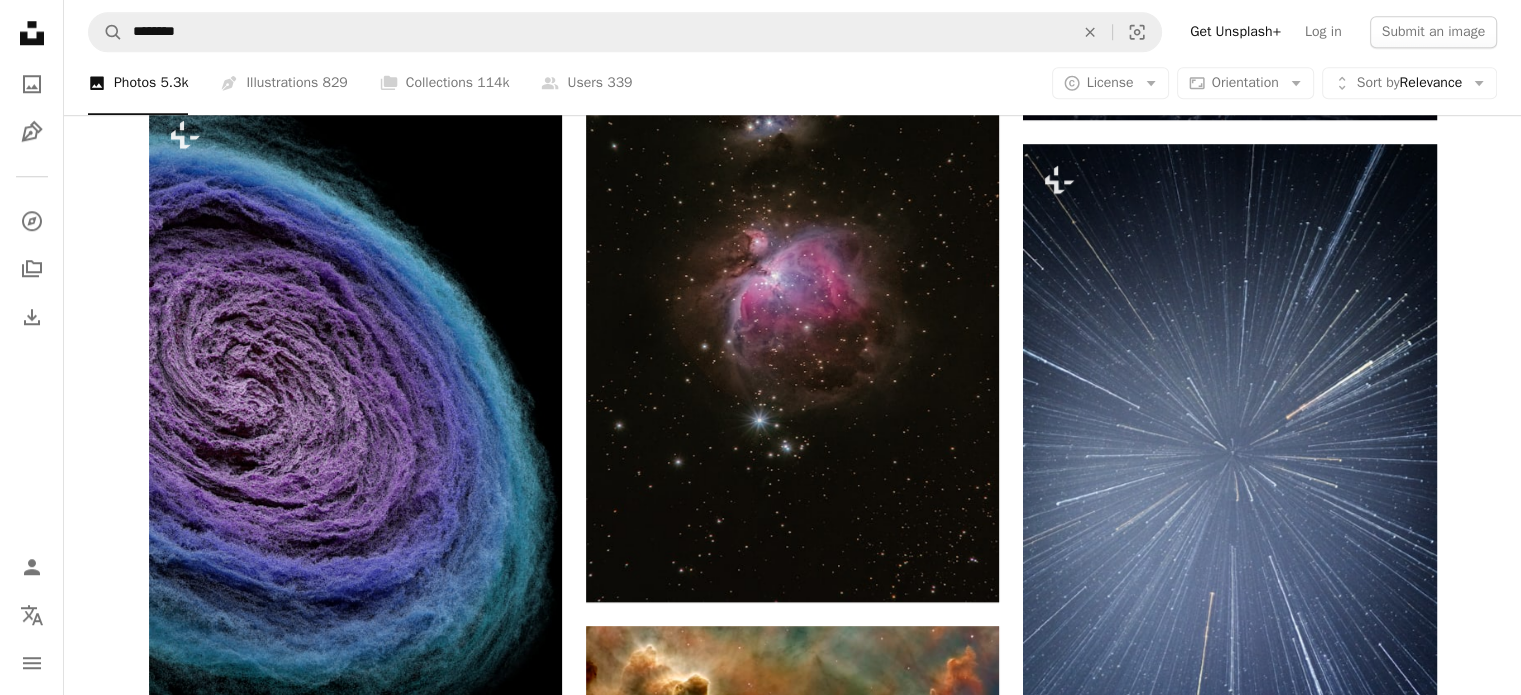 scroll, scrollTop: 1968, scrollLeft: 0, axis: vertical 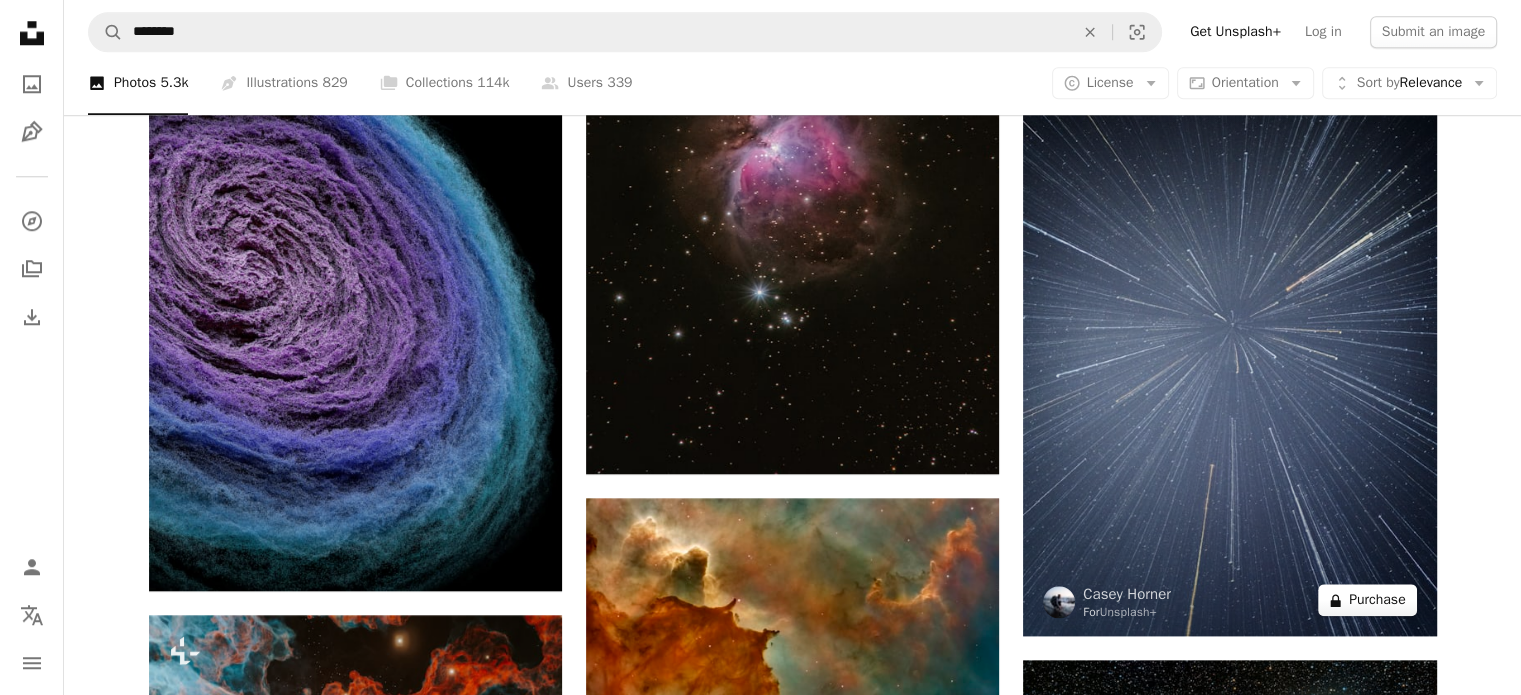 click on "A lock   Purchase" at bounding box center [1367, 600] 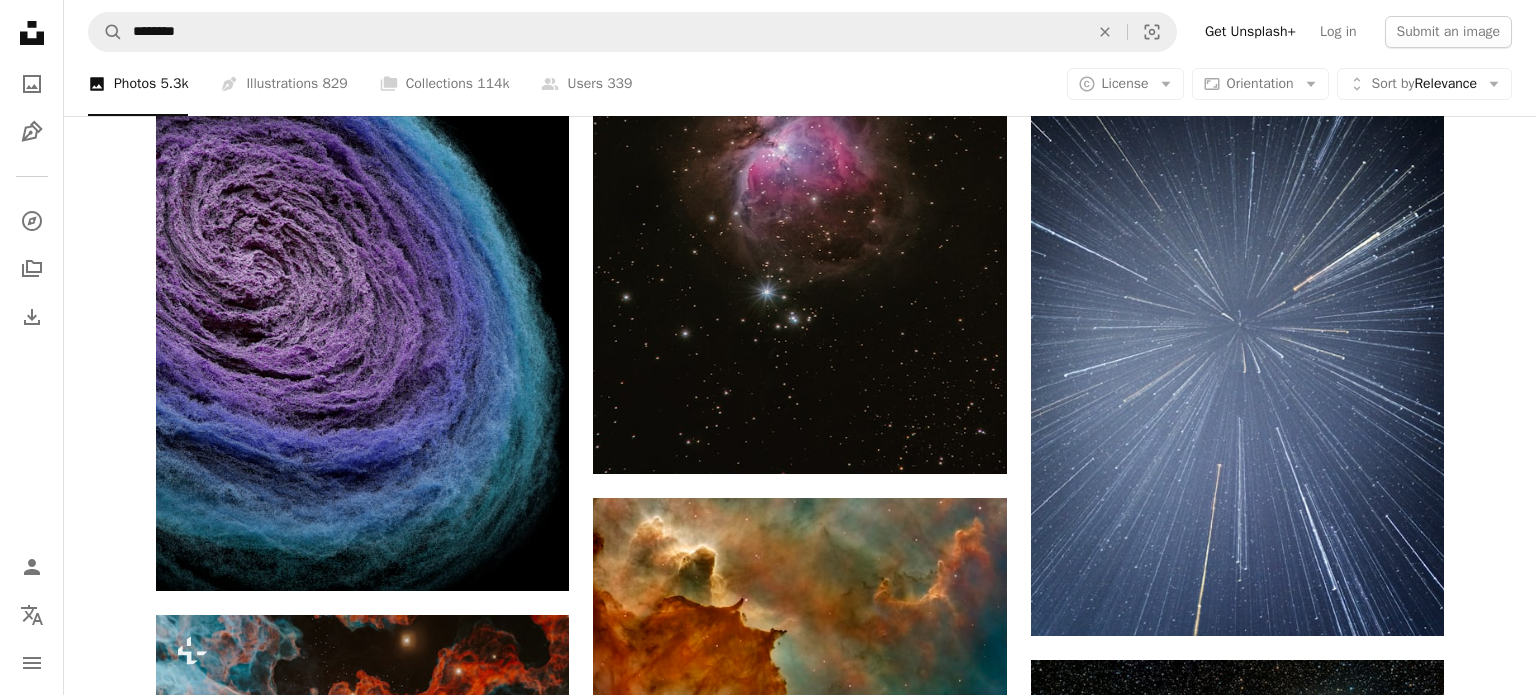 click on "An X shape Premium, ready to use images. Get unlimited access. A plus sign Members-only content added monthly A plus sign Unlimited royalty-free downloads A plus sign Illustrations  New A plus sign Enhanced legal protections yearly 65%  off monthly $20   $7 USD per month * Get  Unsplash+ * When paid annually, billed upfront  $84 Taxes where applicable. Renews automatically. Cancel anytime." at bounding box center [768, 3236] 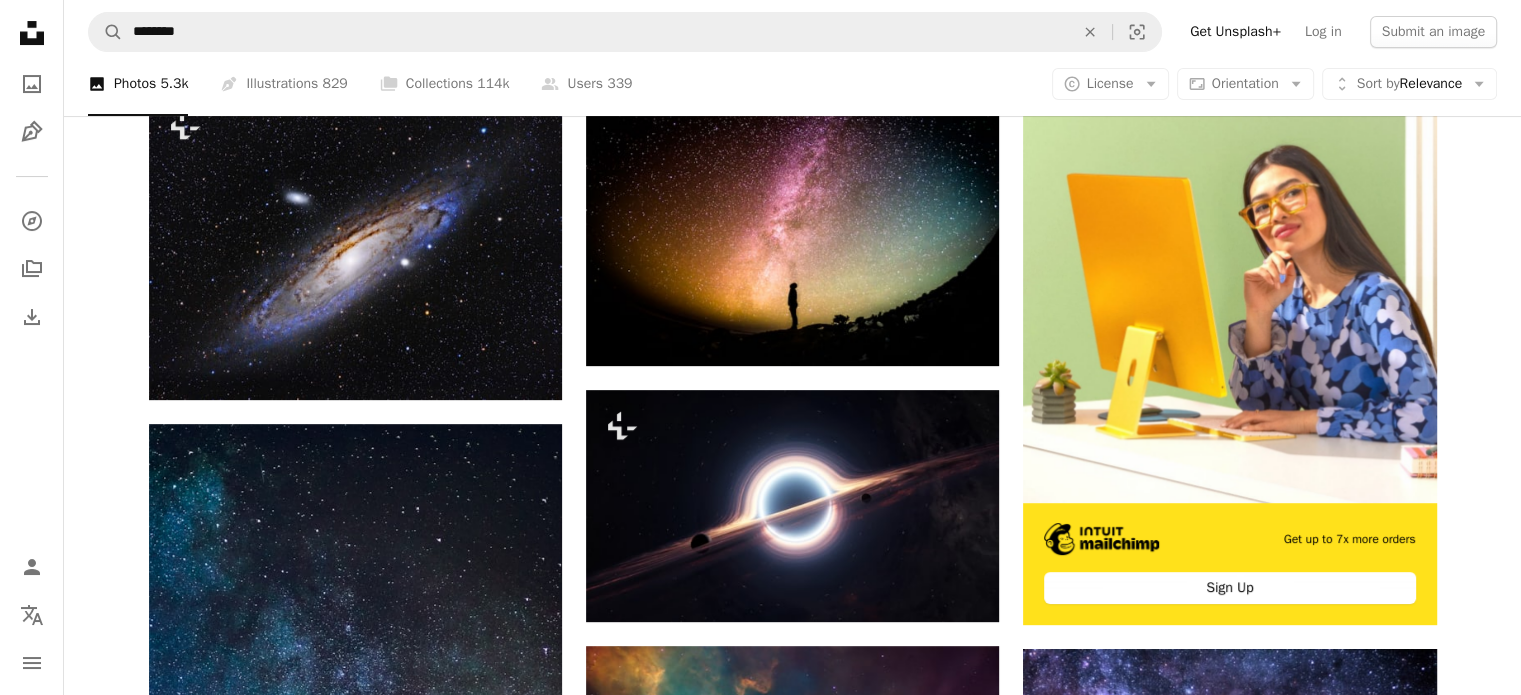 scroll, scrollTop: 327, scrollLeft: 0, axis: vertical 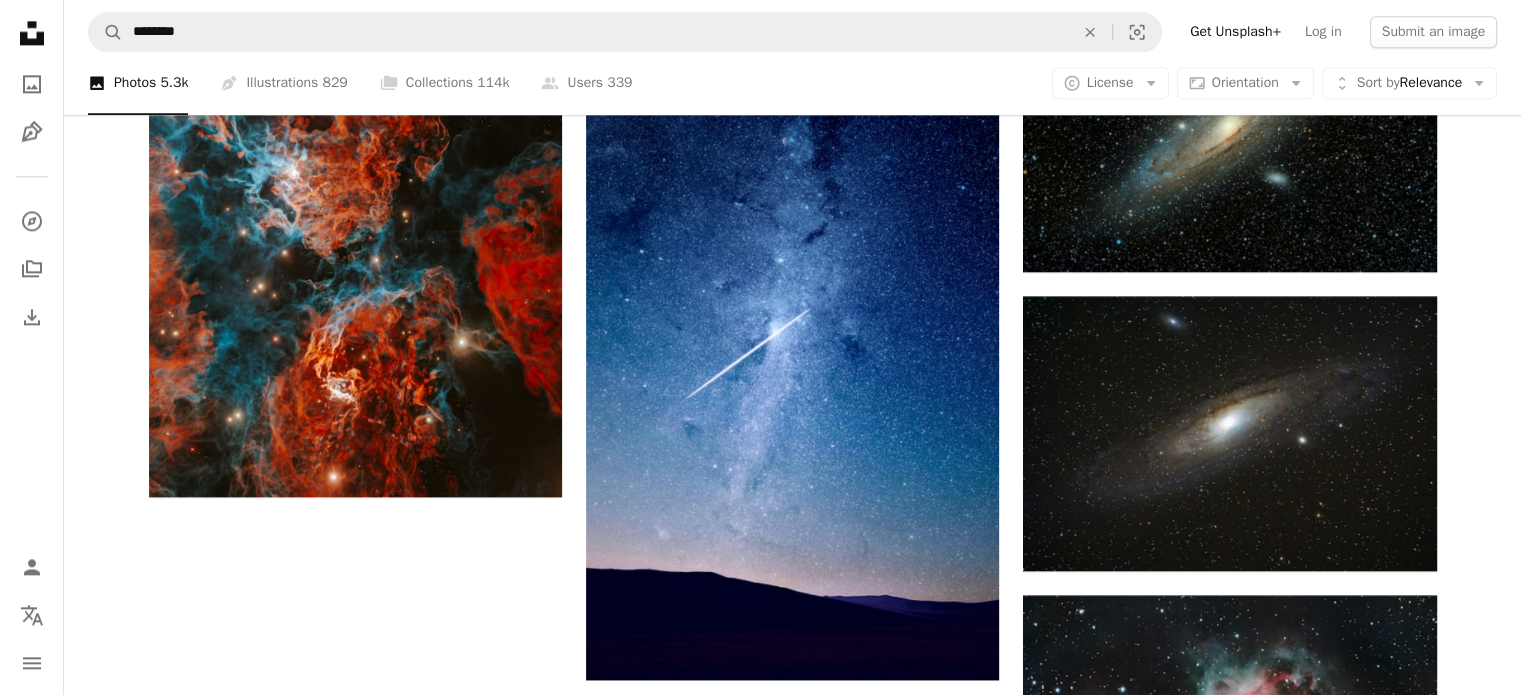 drag, startPoint x: 863, startPoint y: 403, endPoint x: 1505, endPoint y: 429, distance: 642.52625 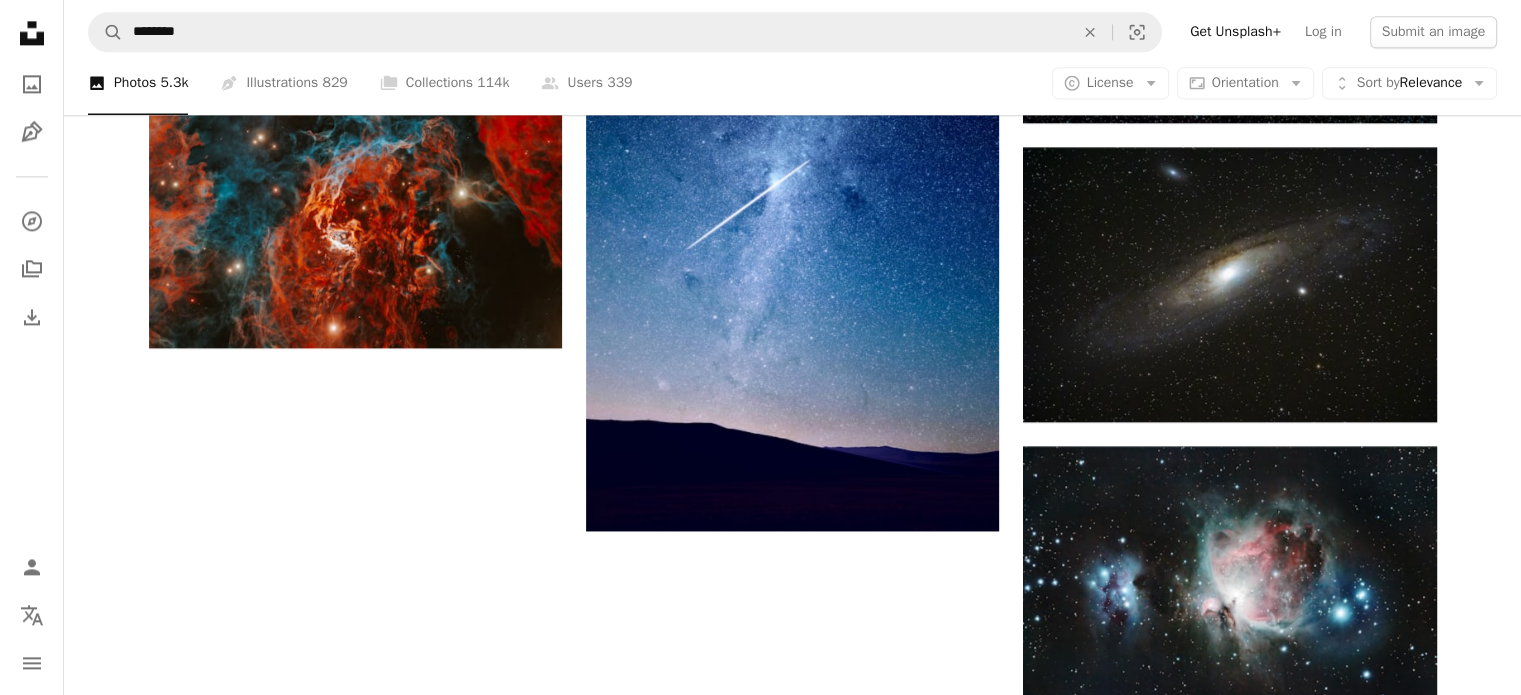 scroll, scrollTop: 2808, scrollLeft: 0, axis: vertical 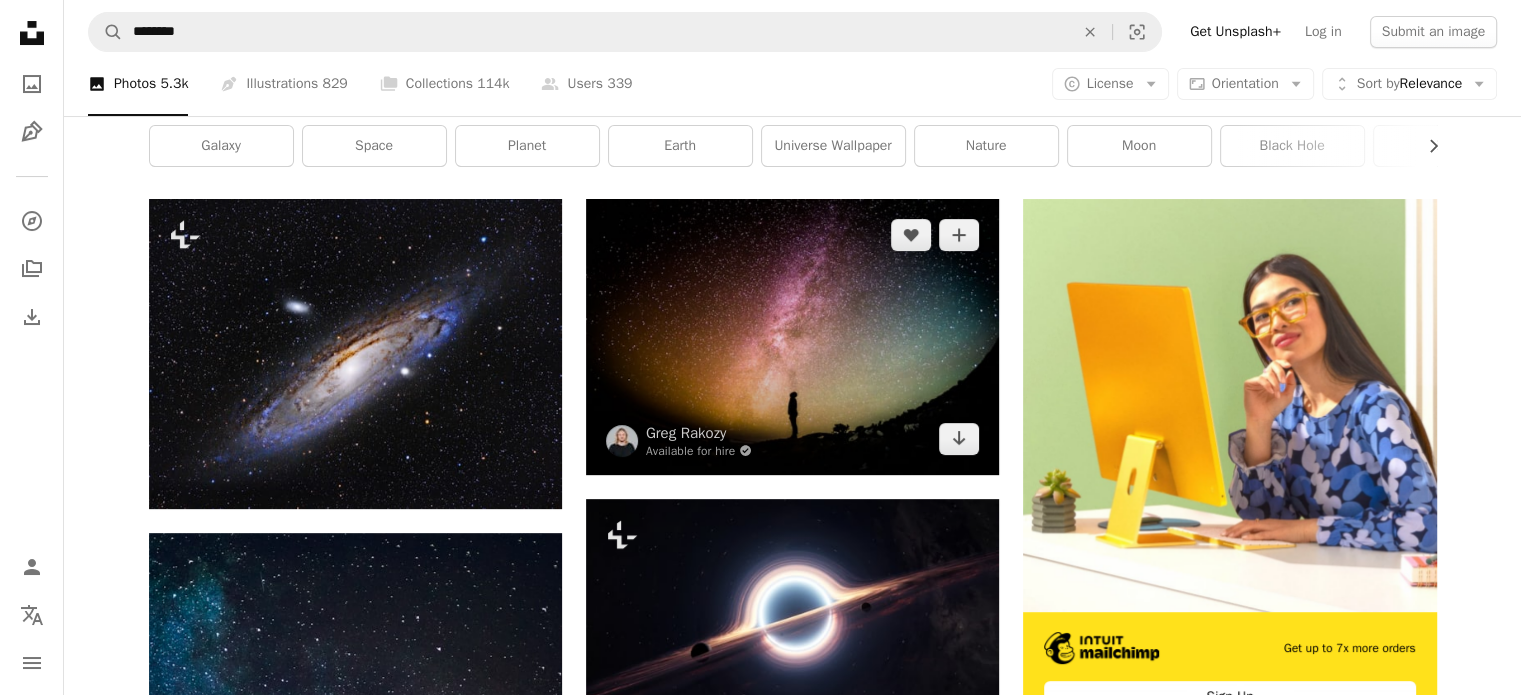click at bounding box center [792, 336] 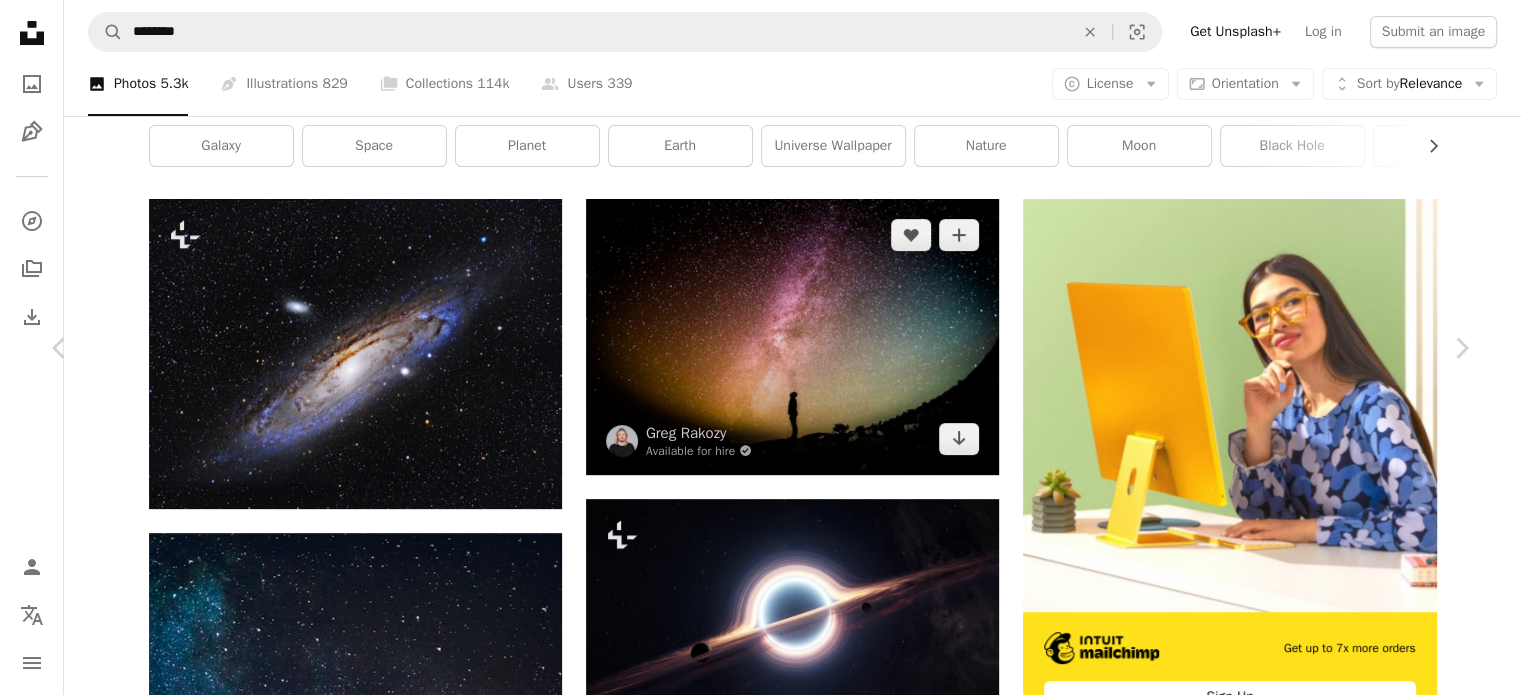 click at bounding box center [753, 4911] 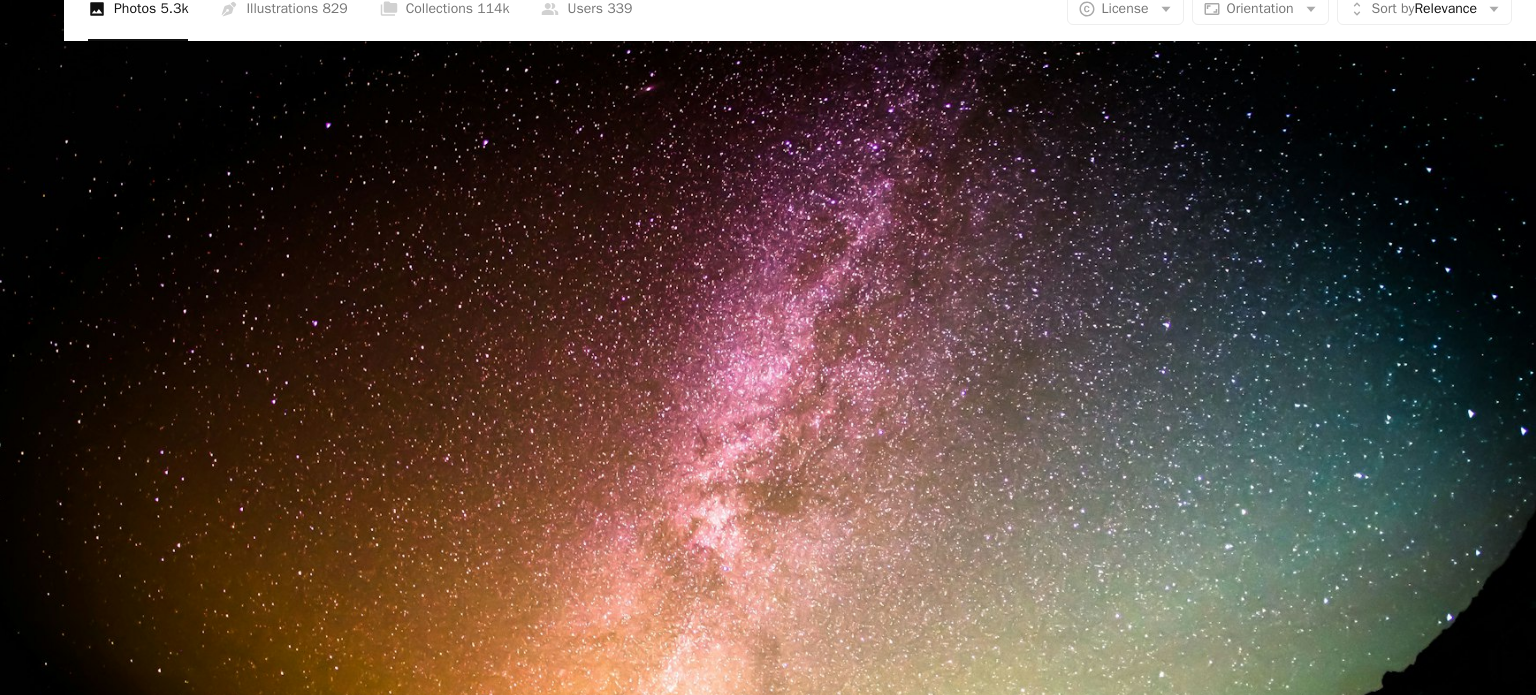 scroll, scrollTop: 155, scrollLeft: 0, axis: vertical 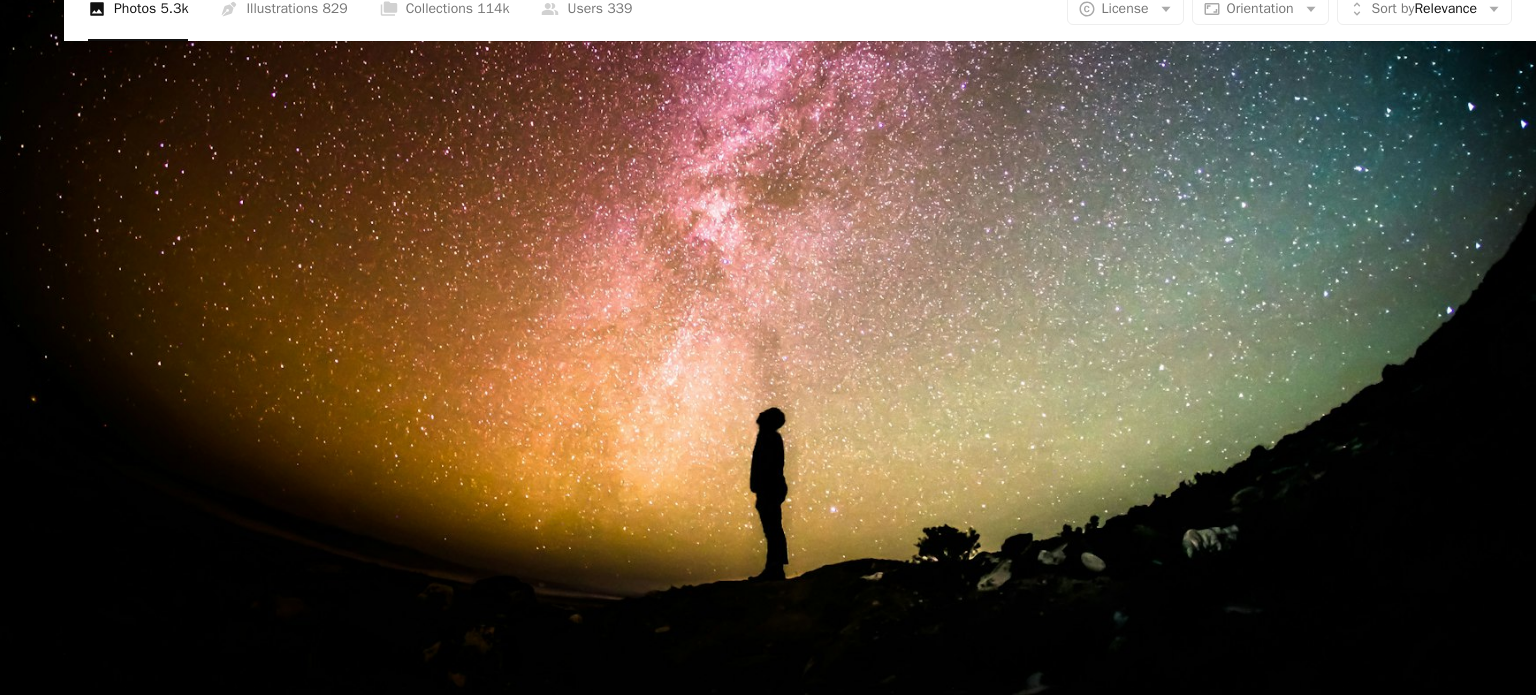 drag, startPoint x: 972, startPoint y: 481, endPoint x: 936, endPoint y: 472, distance: 37.107952 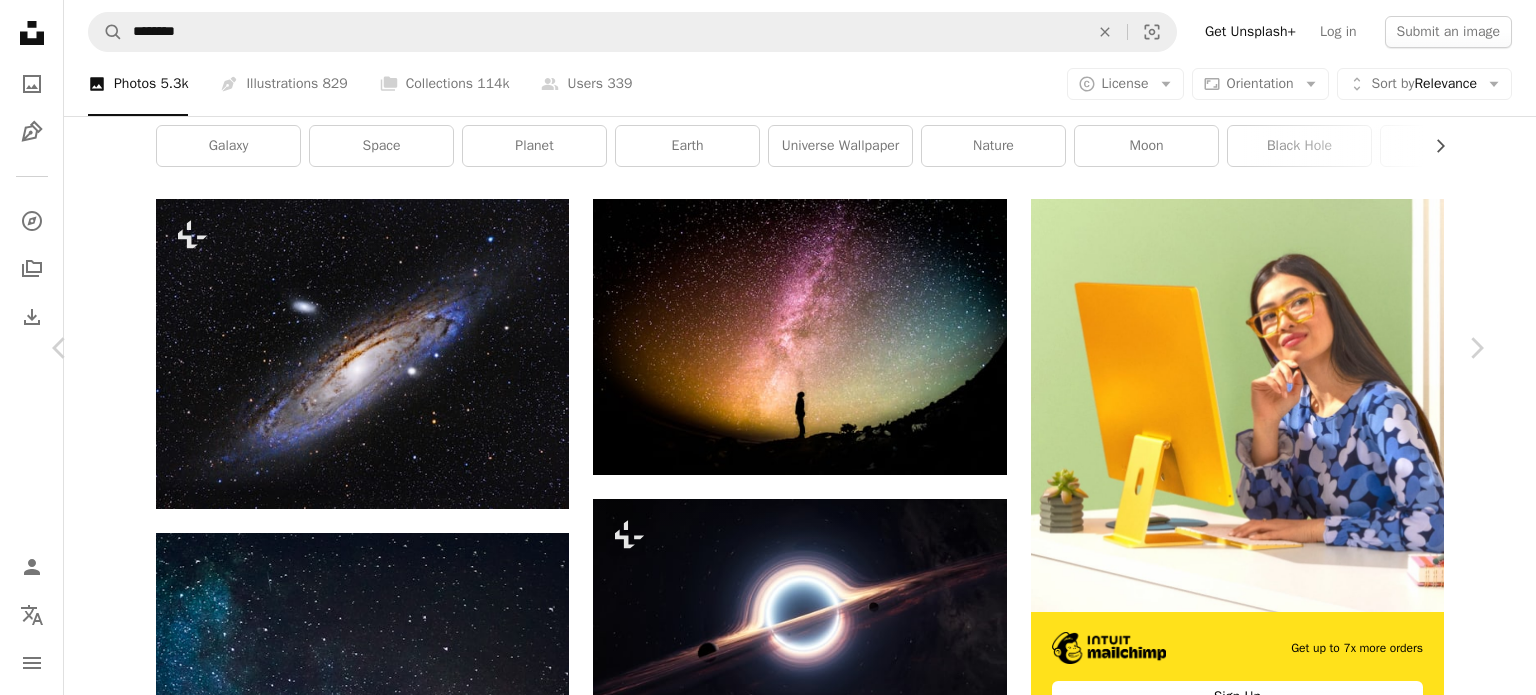 click on "Edit image   Plus sign for Unsplash+" at bounding box center (1167, 4580) 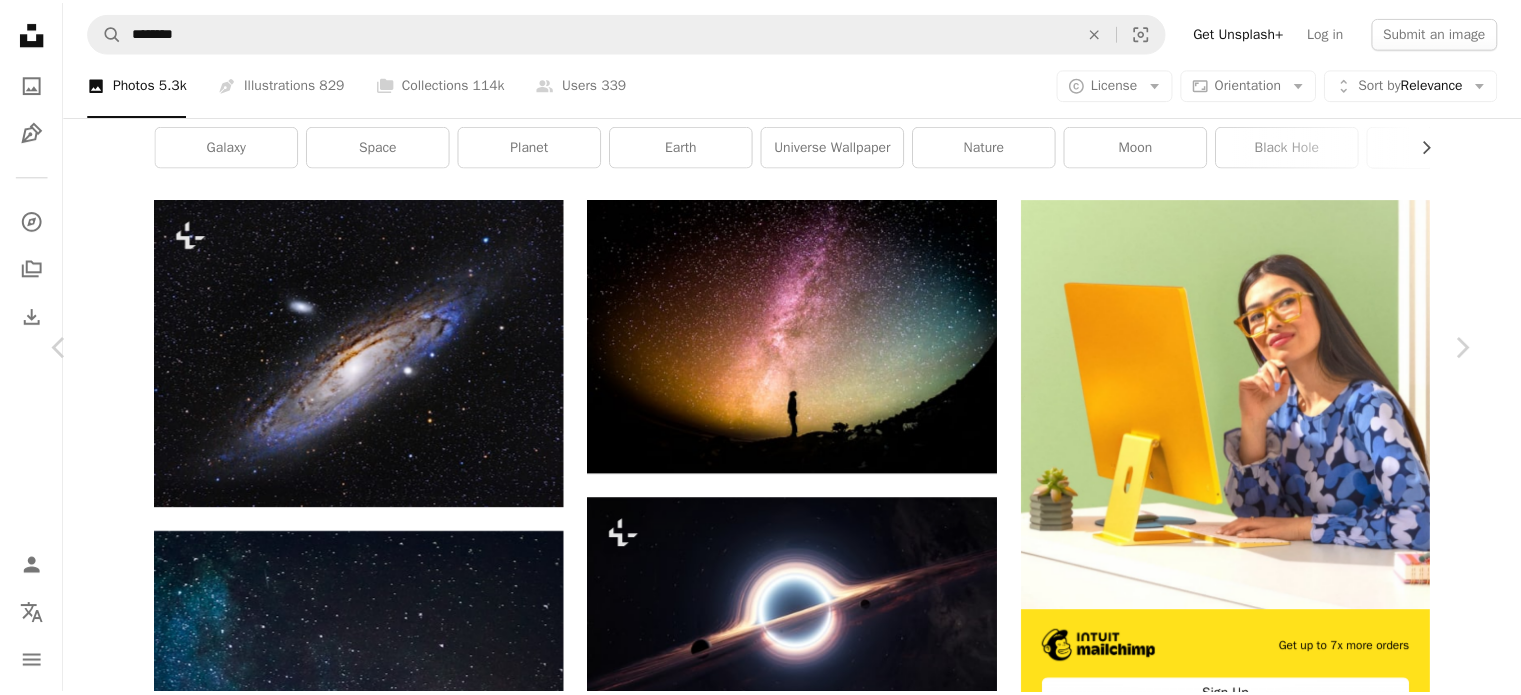 scroll, scrollTop: 0, scrollLeft: 0, axis: both 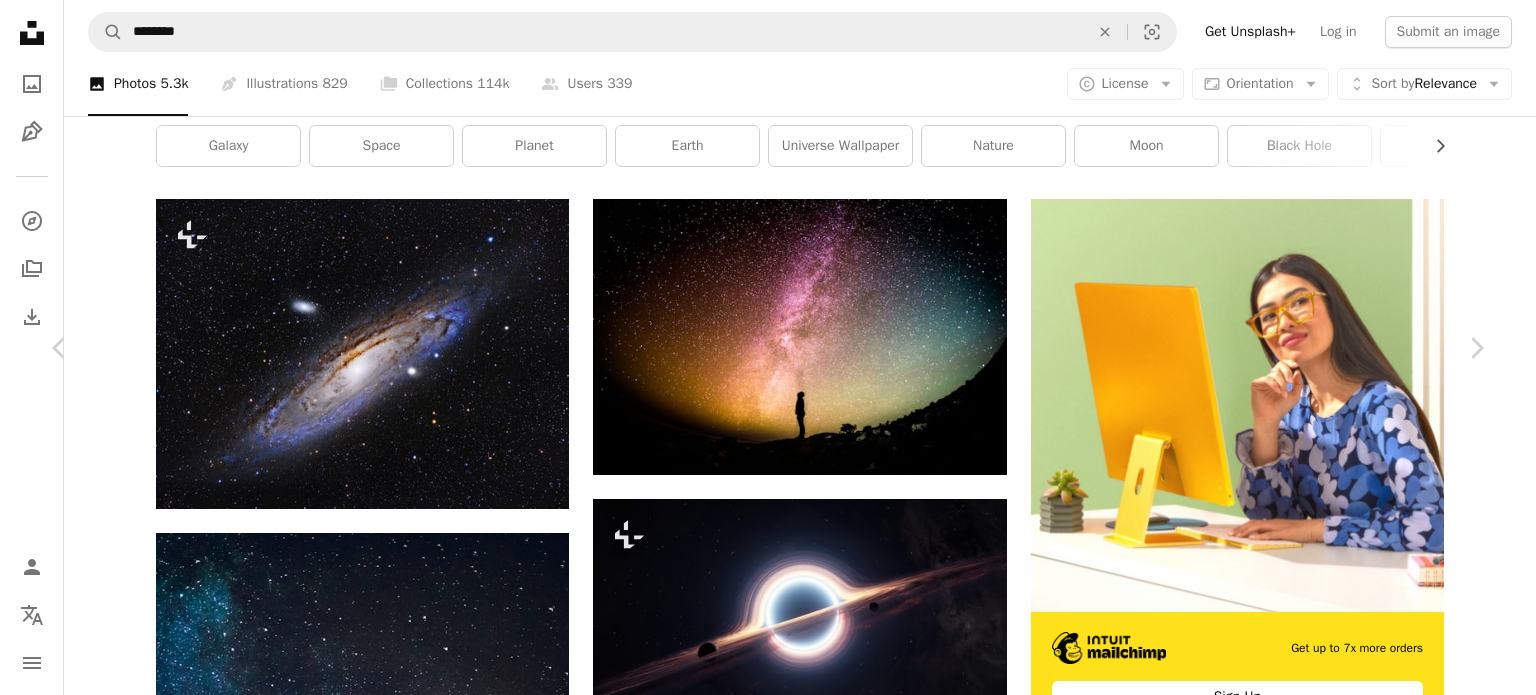 drag, startPoint x: 1150, startPoint y: 313, endPoint x: 1324, endPoint y: 283, distance: 176.56726 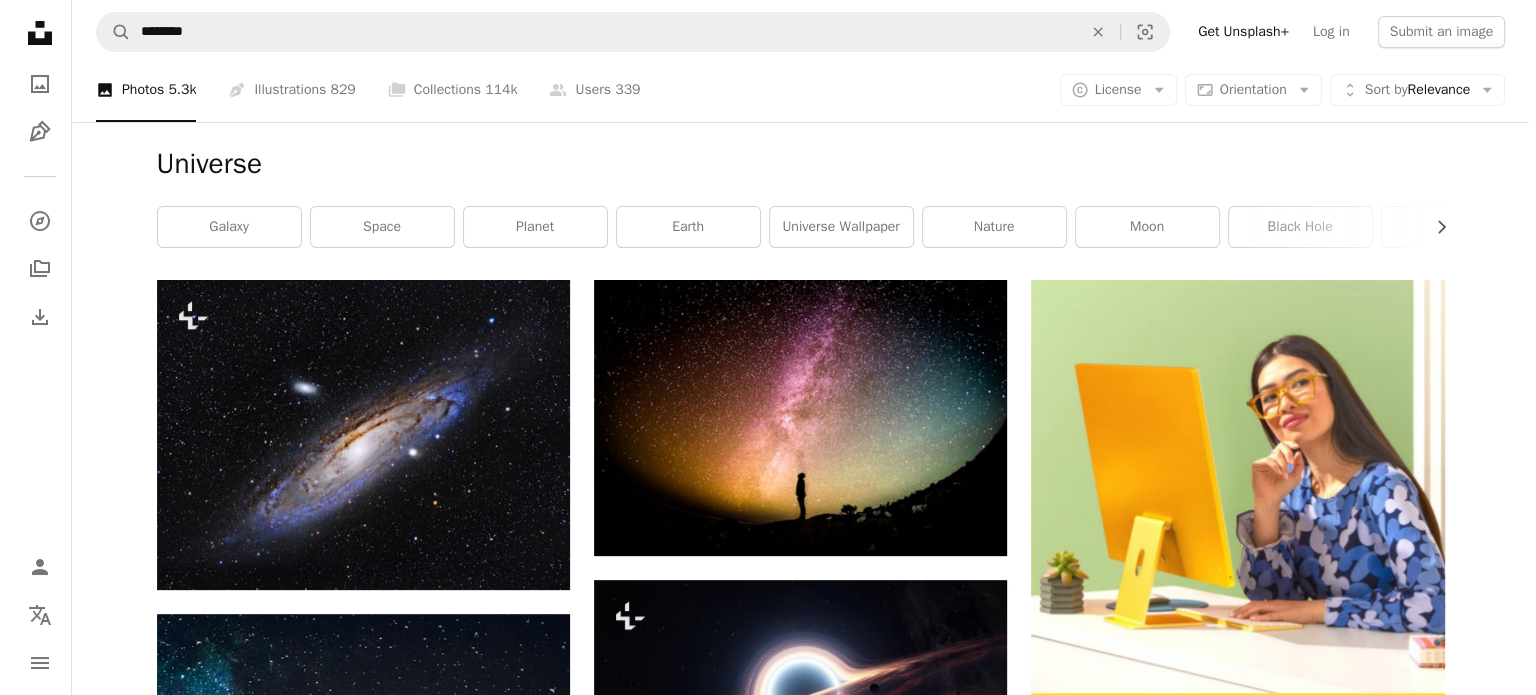 scroll, scrollTop: 201, scrollLeft: 0, axis: vertical 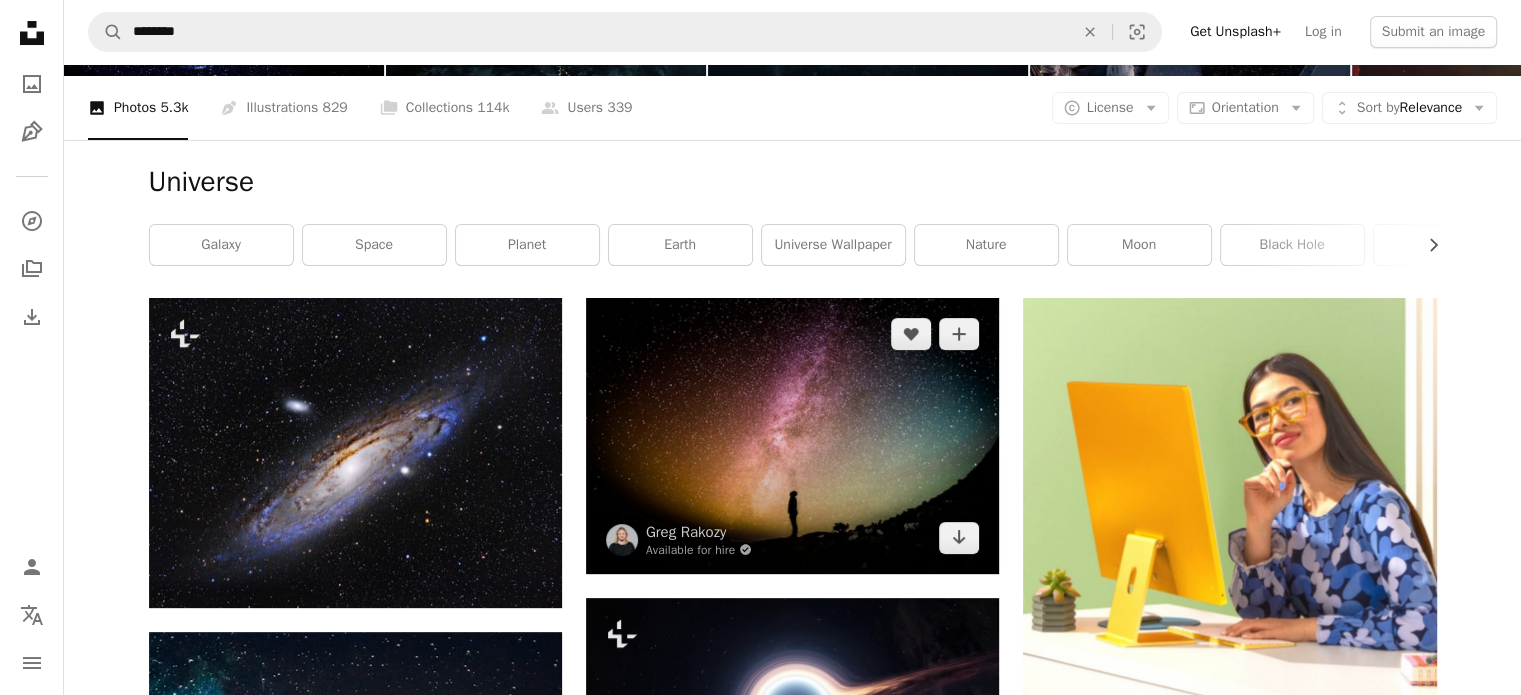 click at bounding box center [792, 435] 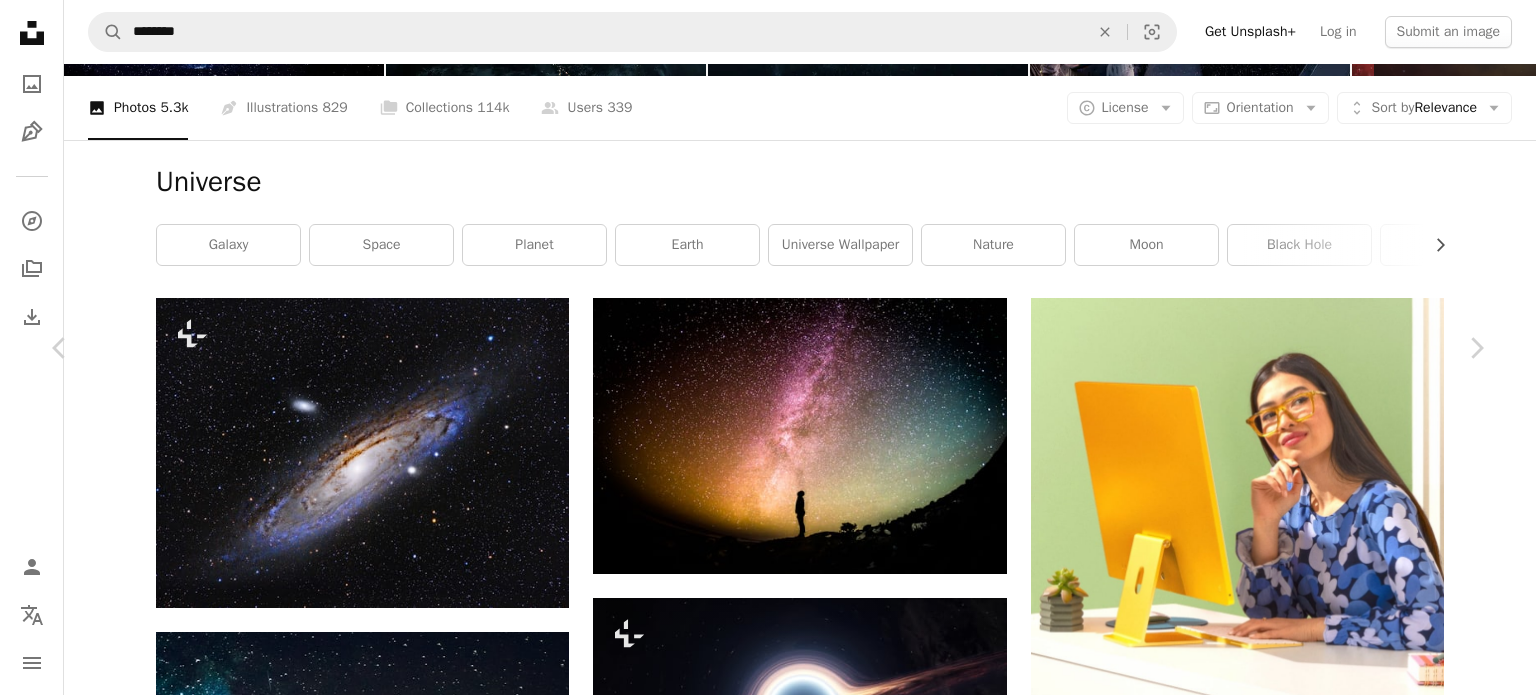 scroll, scrollTop: 3907, scrollLeft: 0, axis: vertical 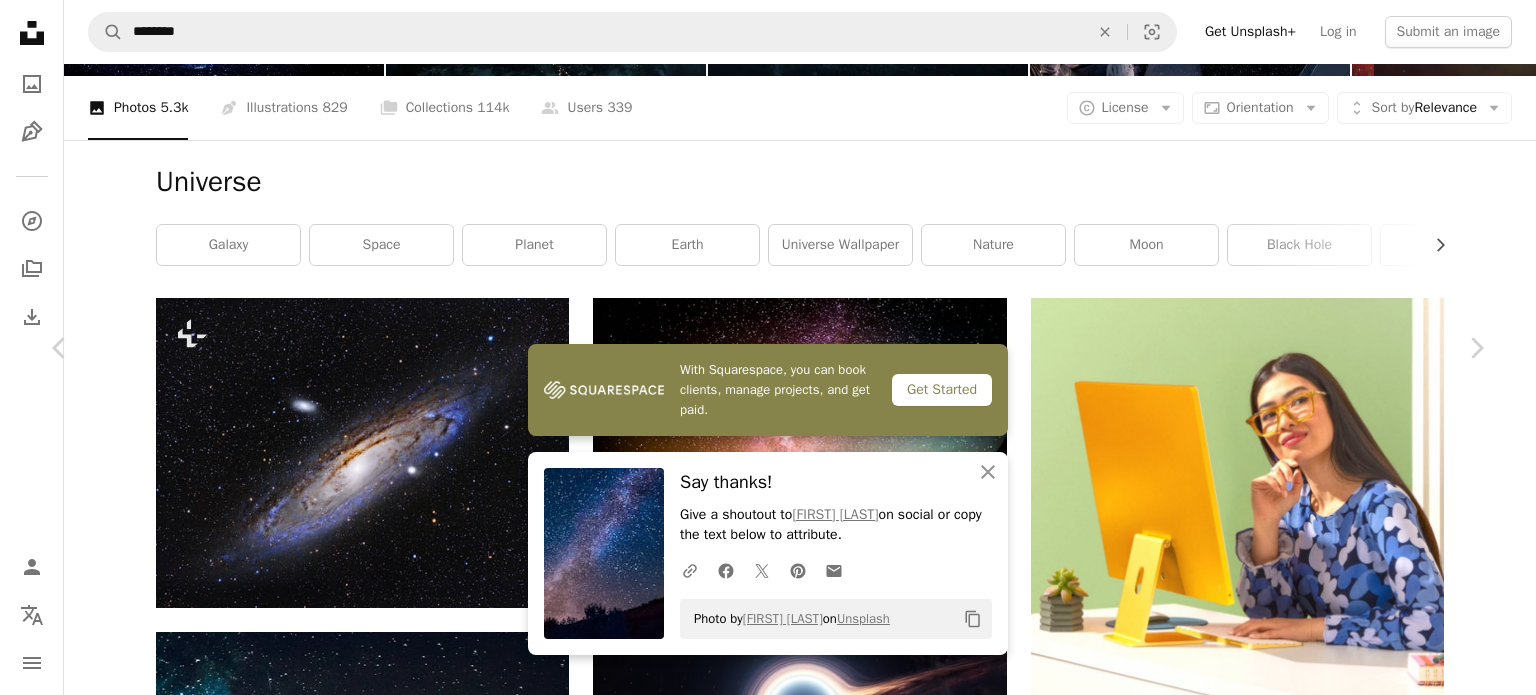 drag, startPoint x: 886, startPoint y: 545, endPoint x: 668, endPoint y: 477, distance: 228.35936 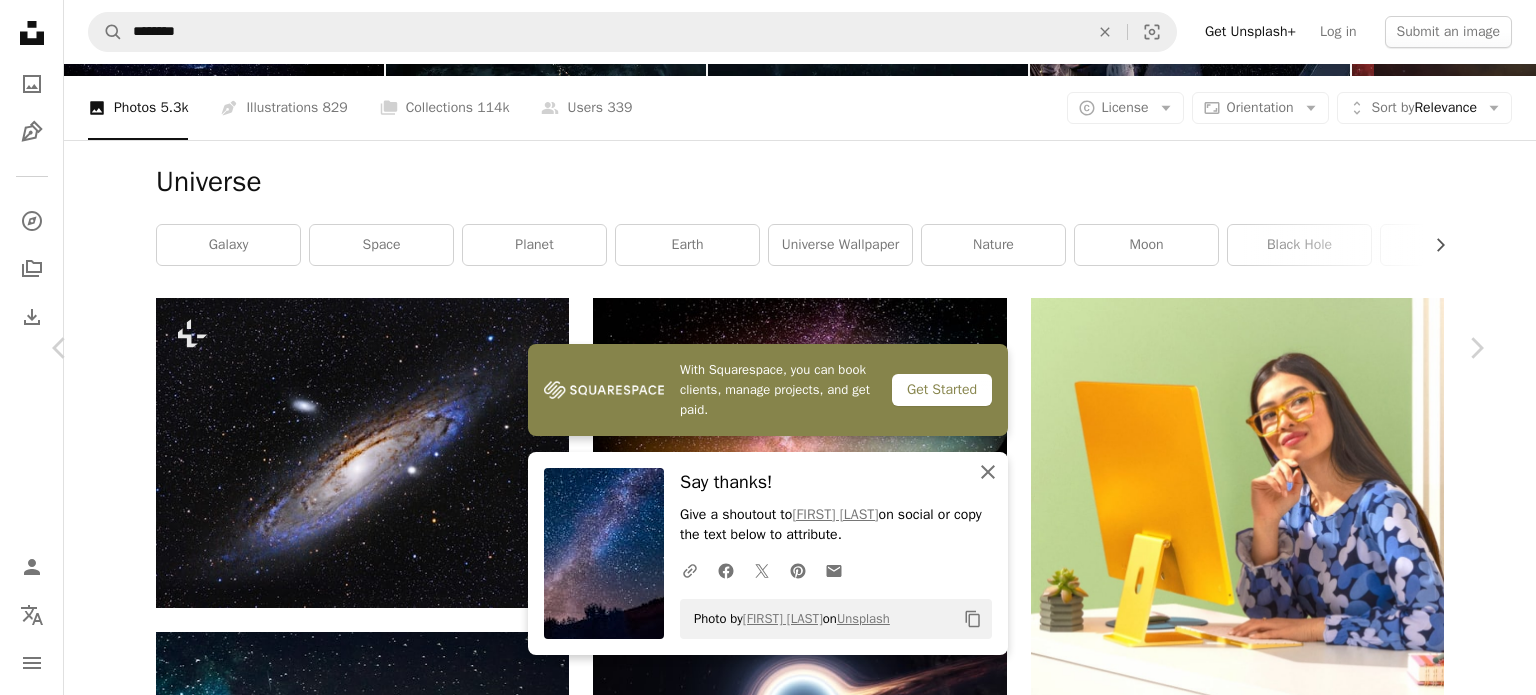 click on "An X shape" 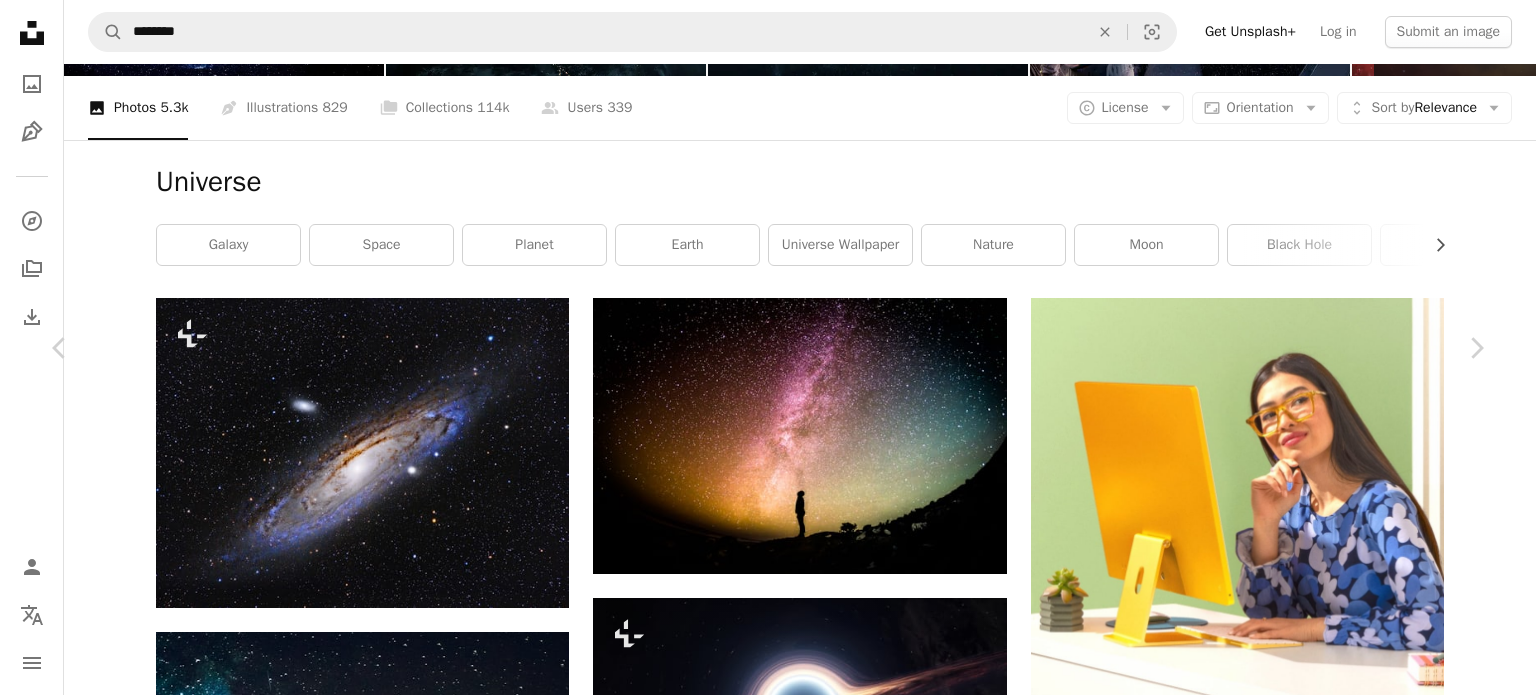 scroll, scrollTop: 4290, scrollLeft: 0, axis: vertical 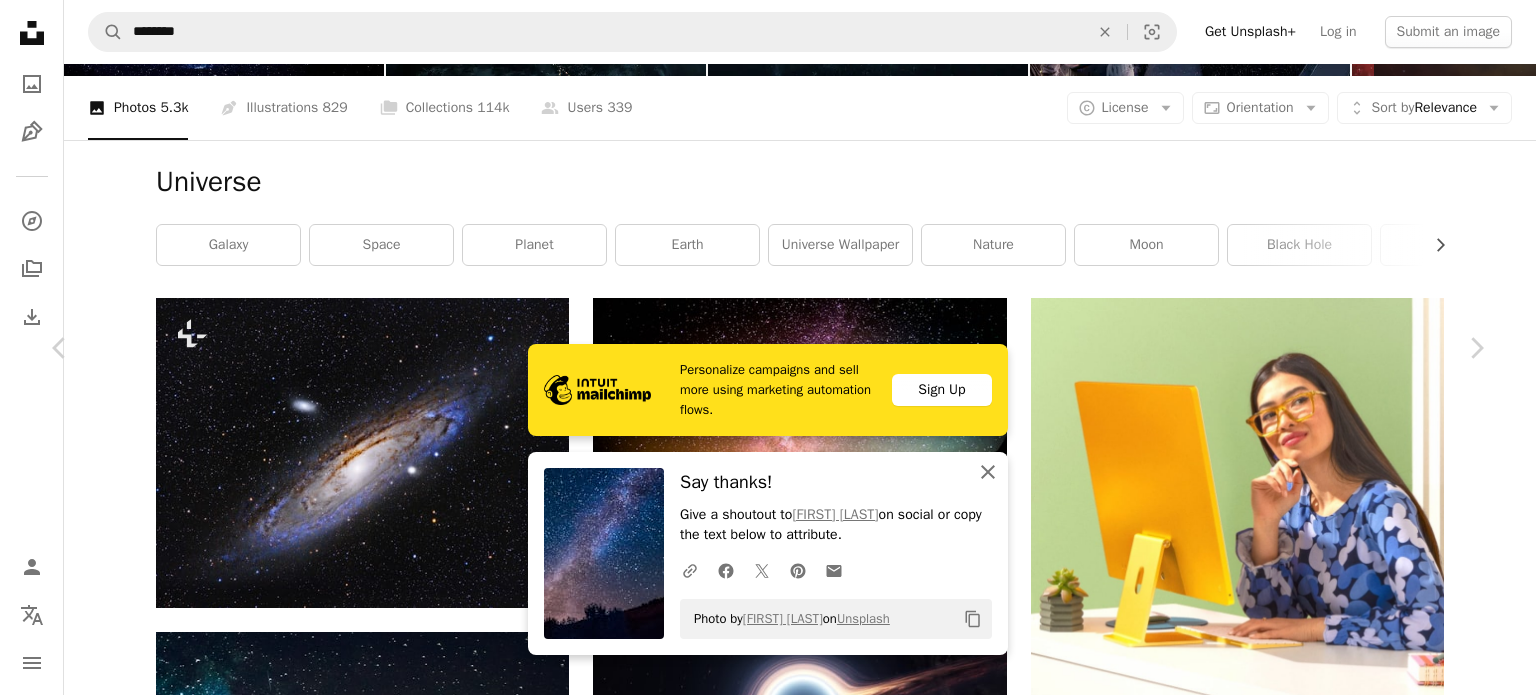 click on "An X shape" 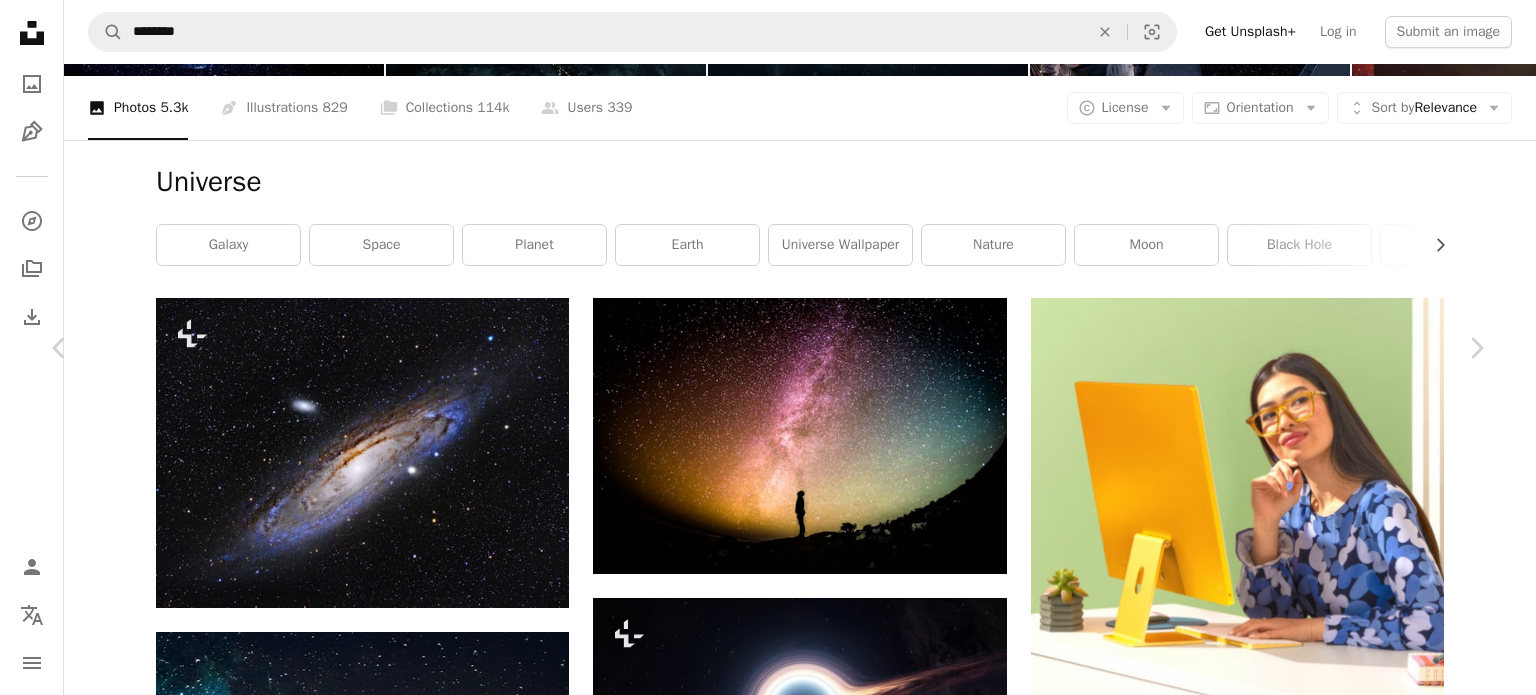 click at bounding box center (760, 5019) 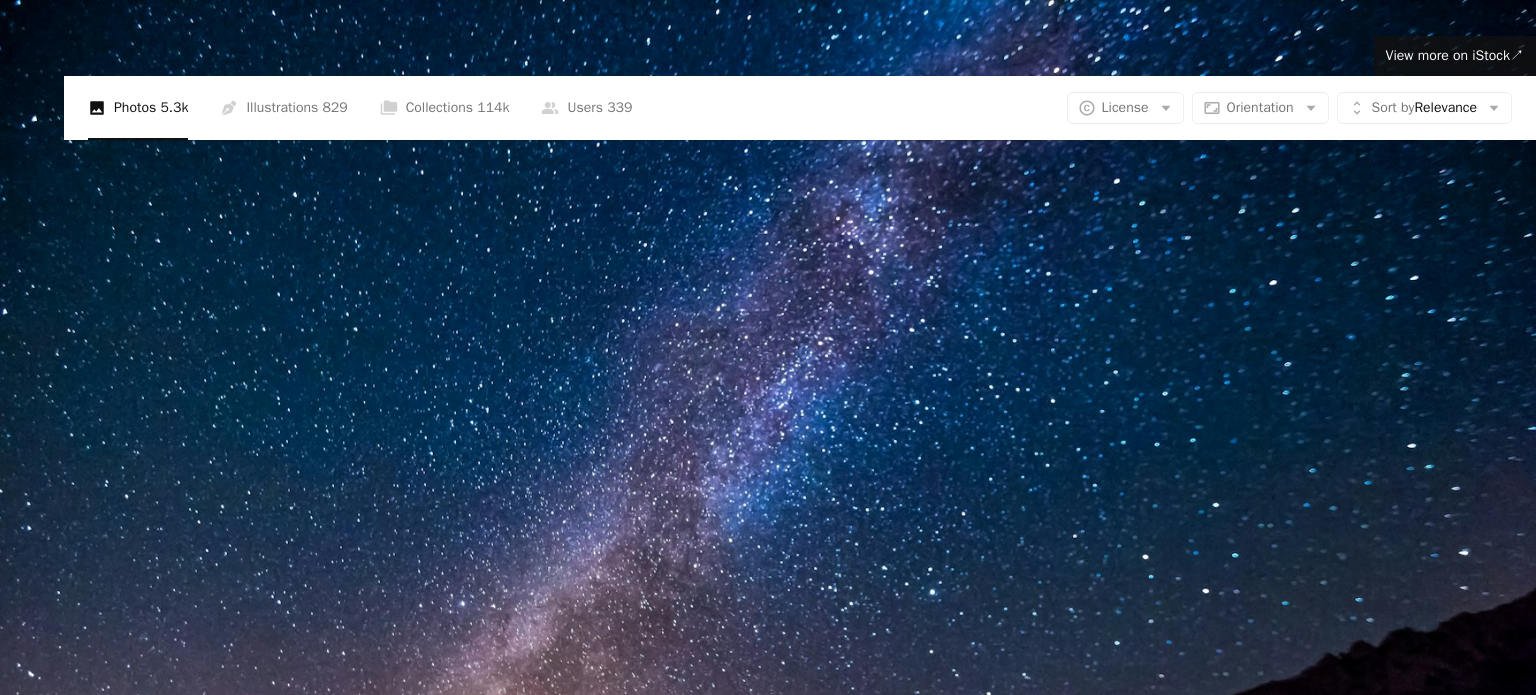 scroll, scrollTop: 155, scrollLeft: 0, axis: vertical 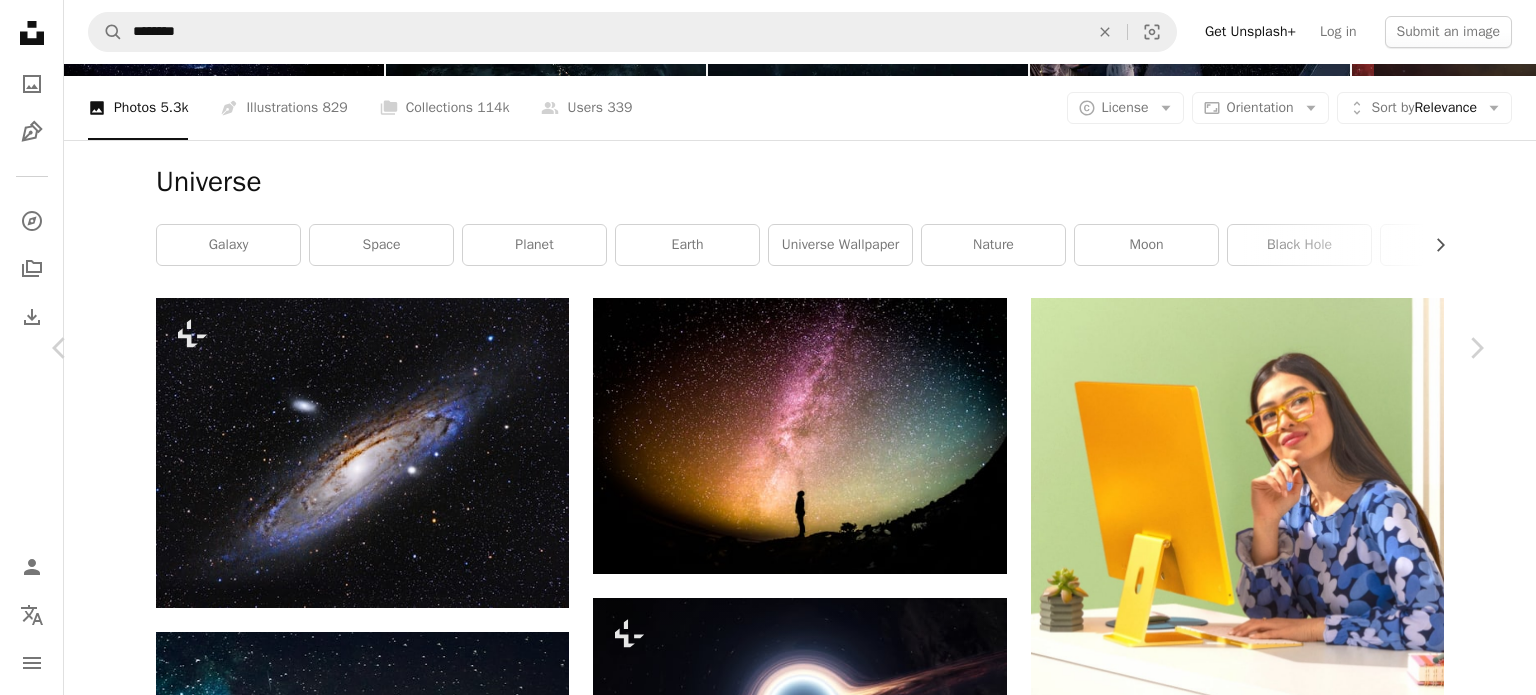 click on "An X shape" at bounding box center [20, 20] 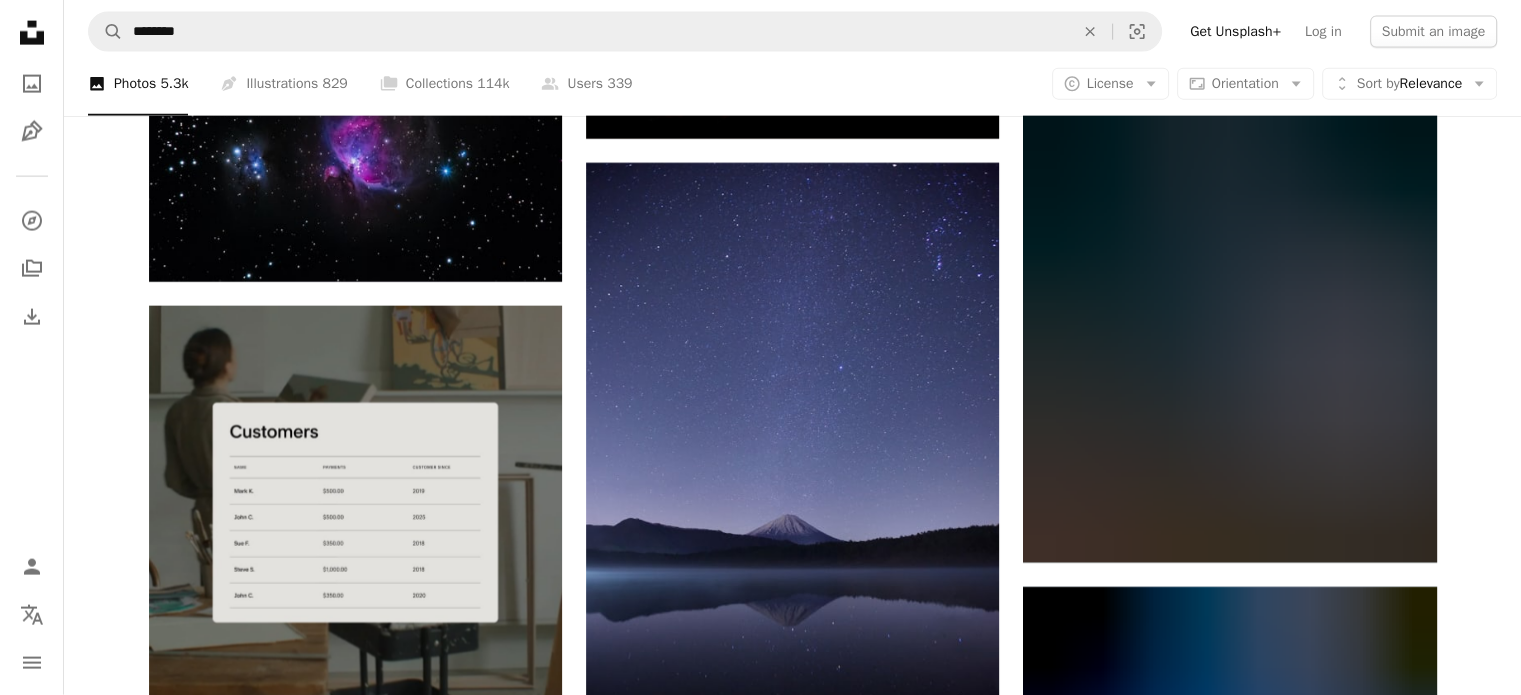scroll, scrollTop: 4560, scrollLeft: 0, axis: vertical 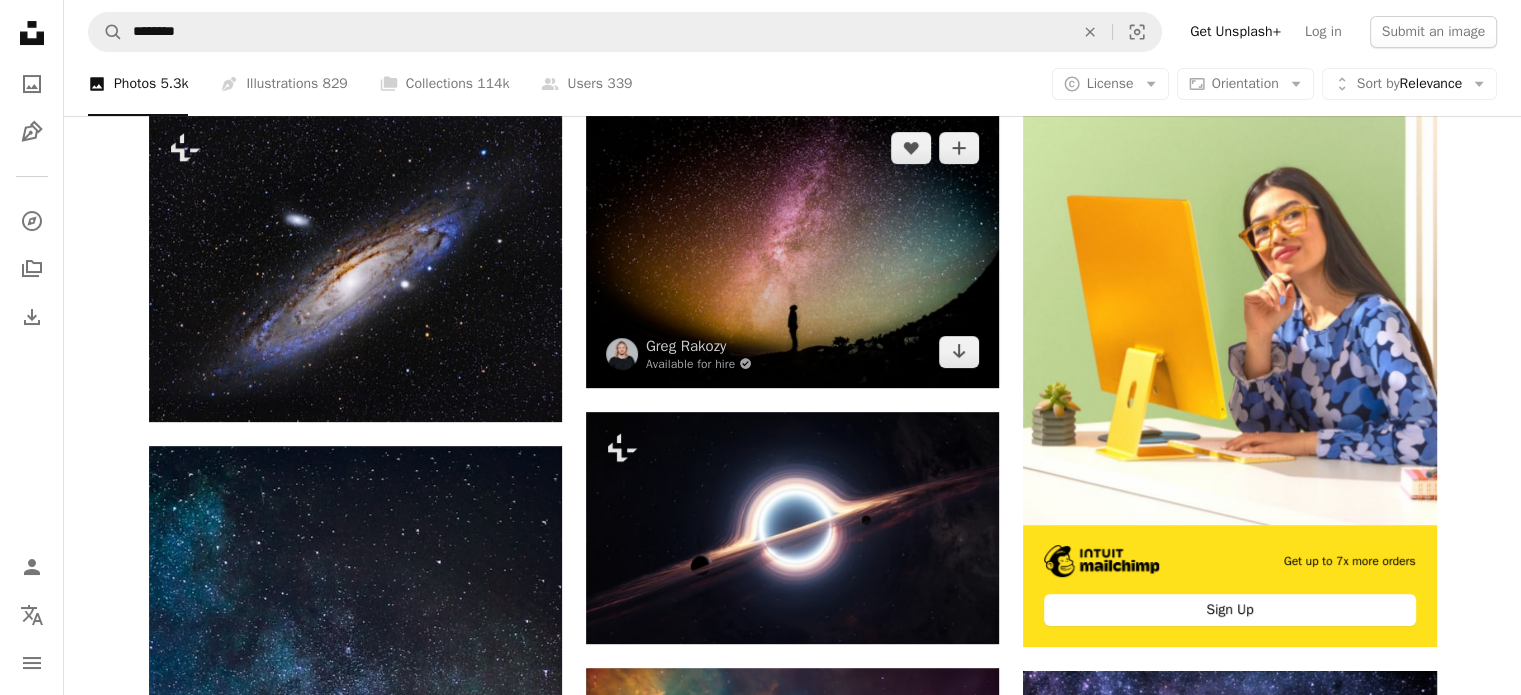 click at bounding box center [792, 249] 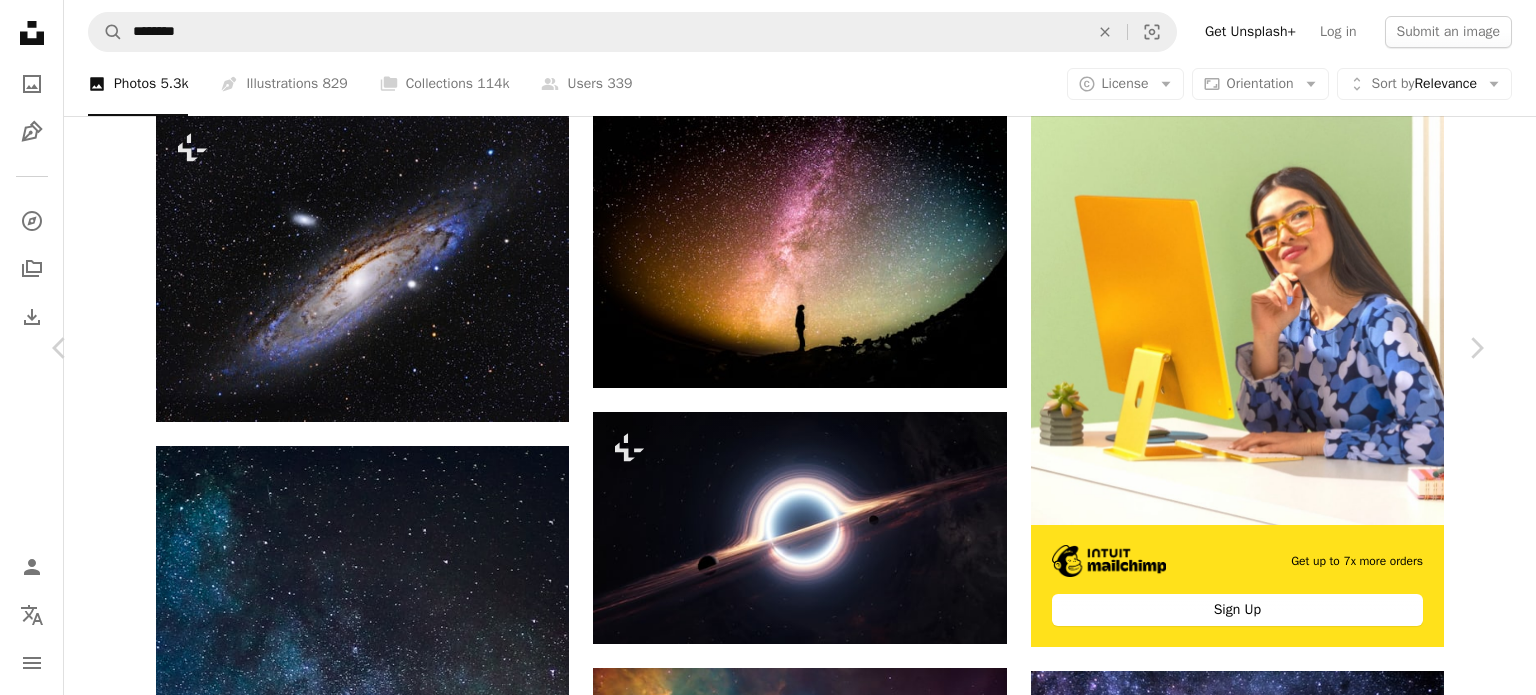 scroll, scrollTop: 4433, scrollLeft: 0, axis: vertical 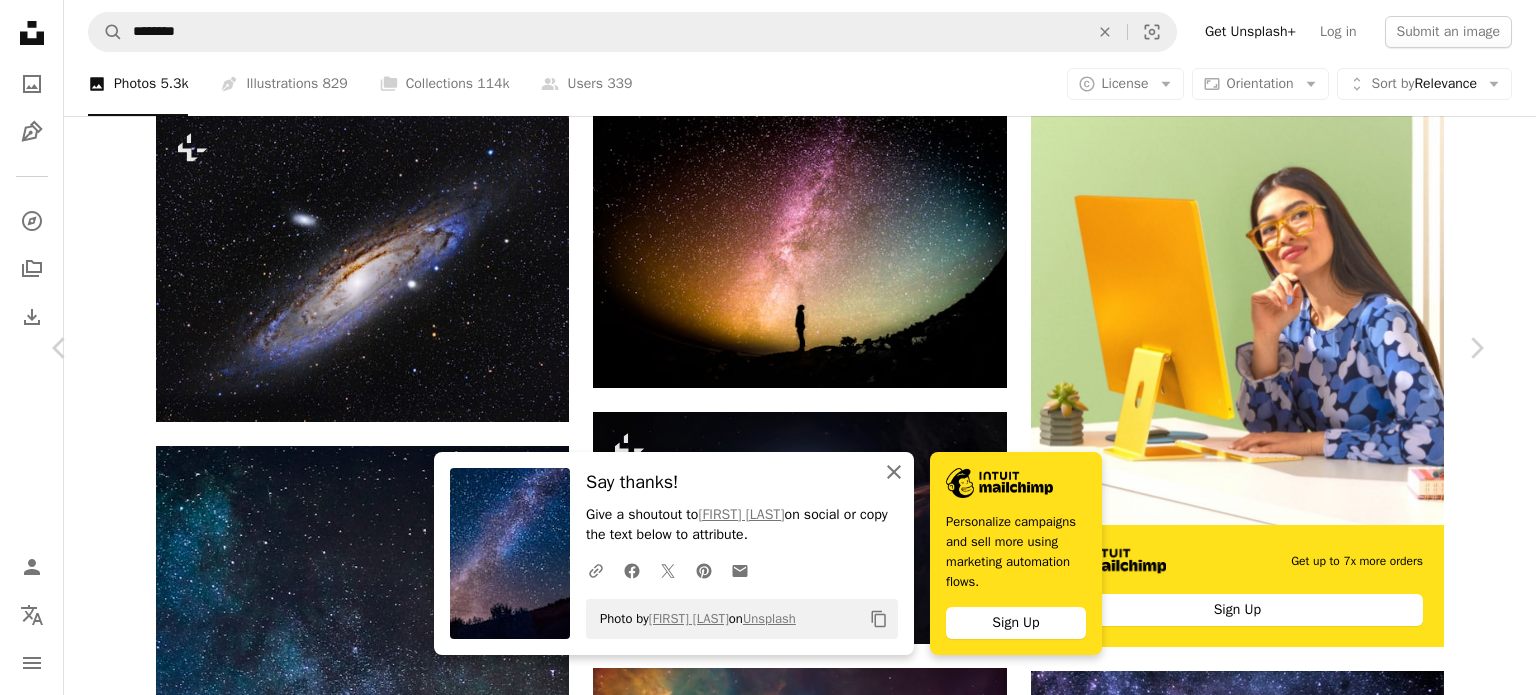 click on "An X shape" 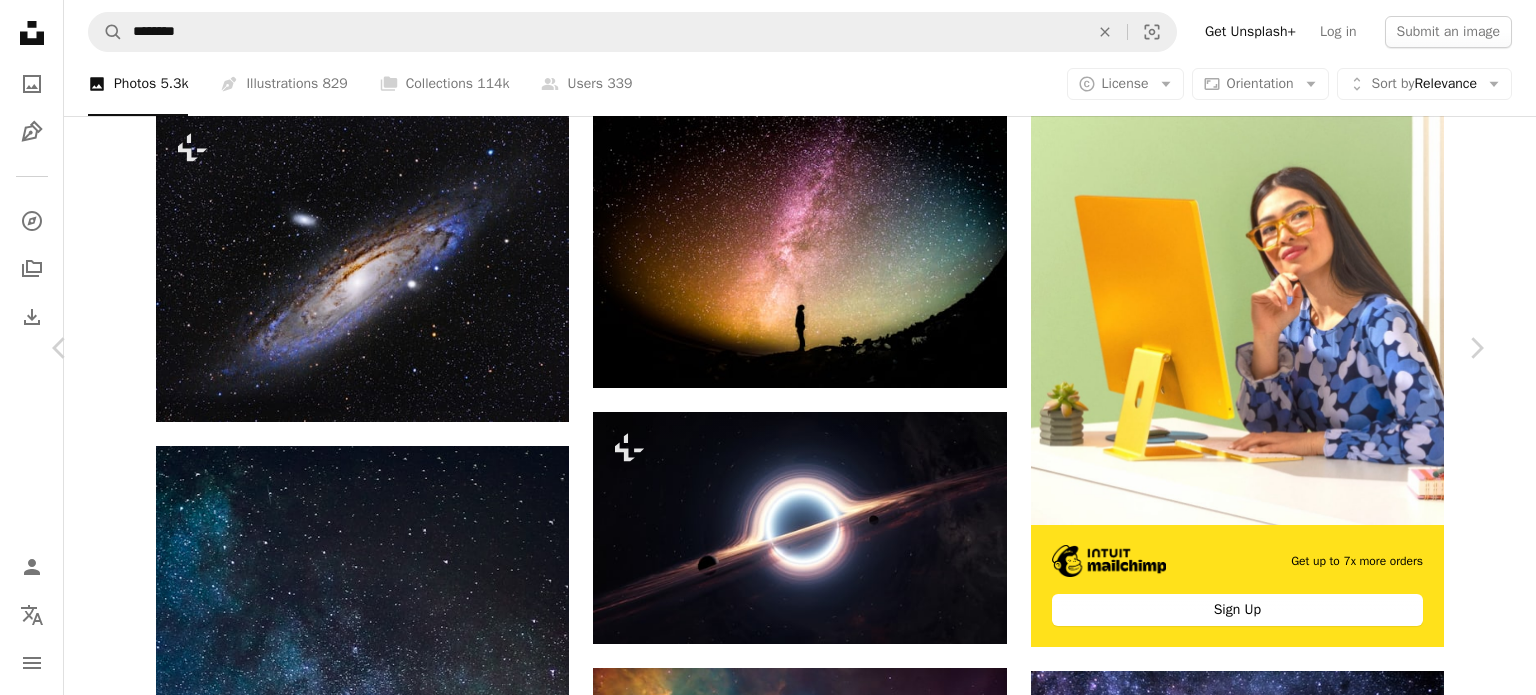 scroll, scrollTop: 5132, scrollLeft: 0, axis: vertical 